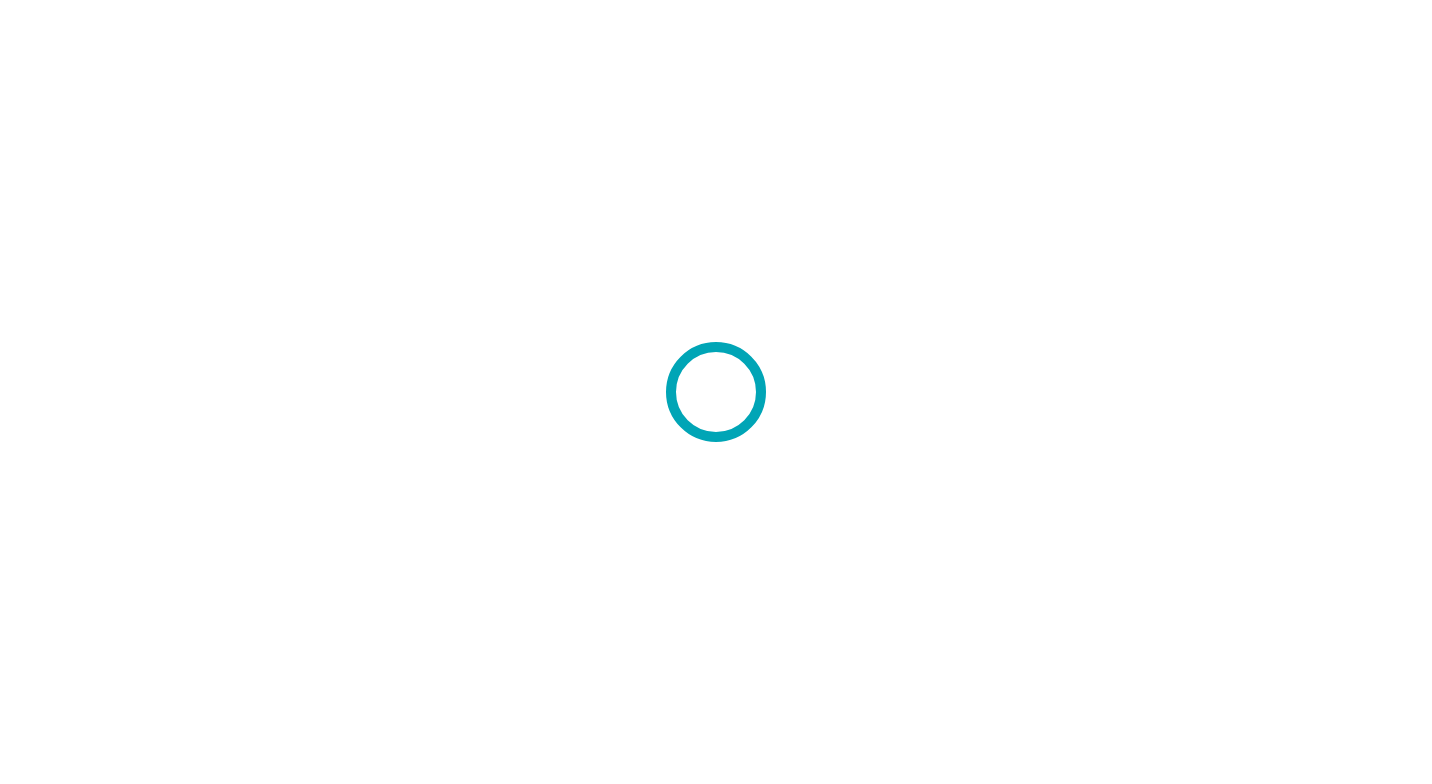 scroll, scrollTop: 0, scrollLeft: 0, axis: both 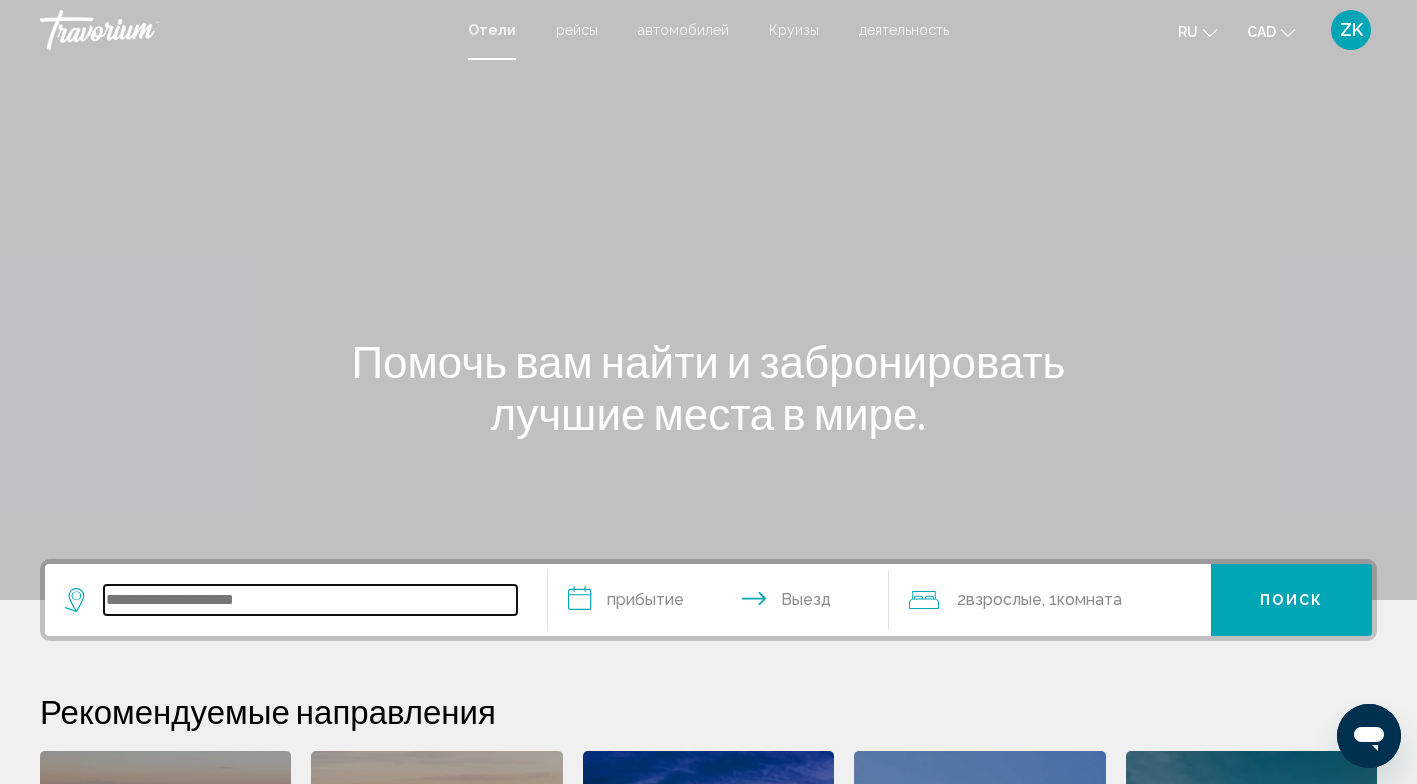 click at bounding box center (310, 600) 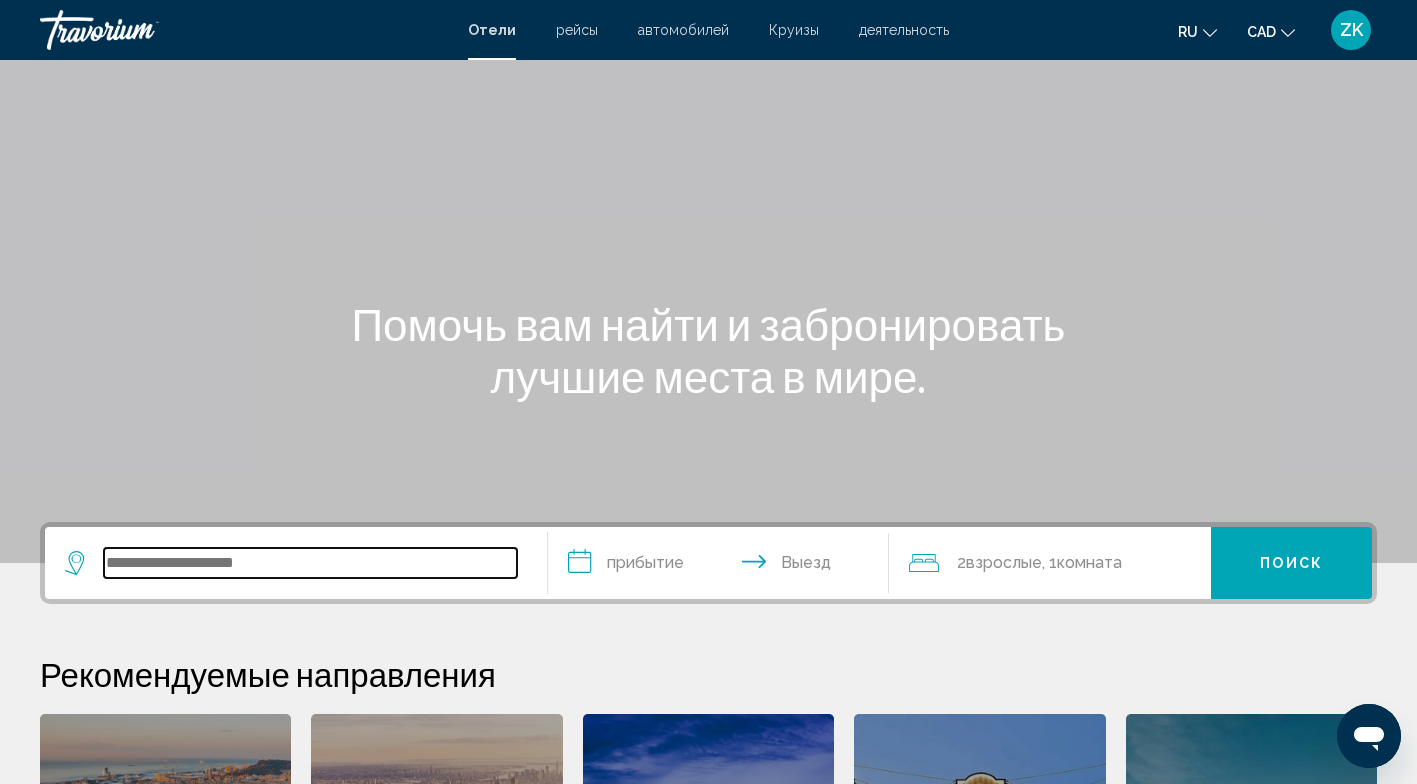 scroll, scrollTop: 0, scrollLeft: 0, axis: both 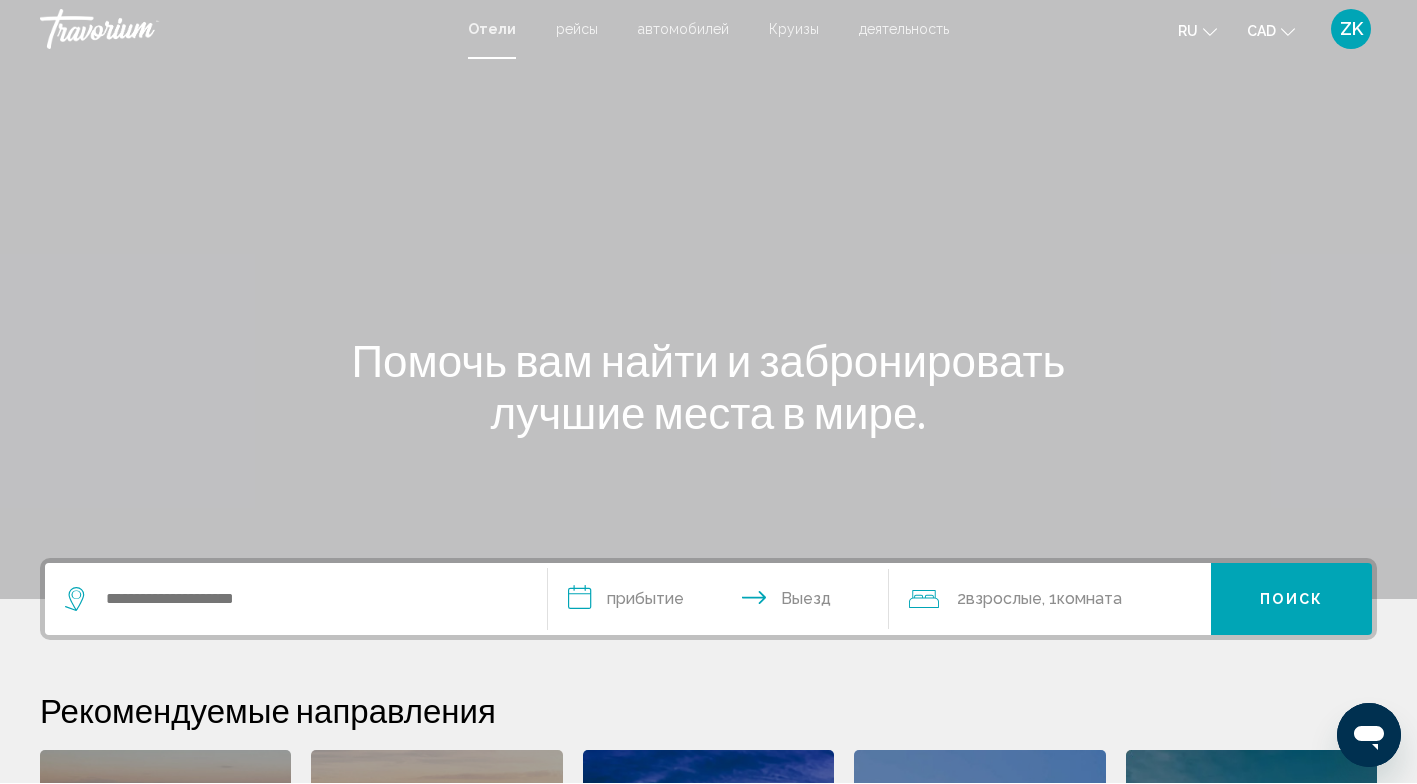 click on "рейсы" at bounding box center (577, 30) 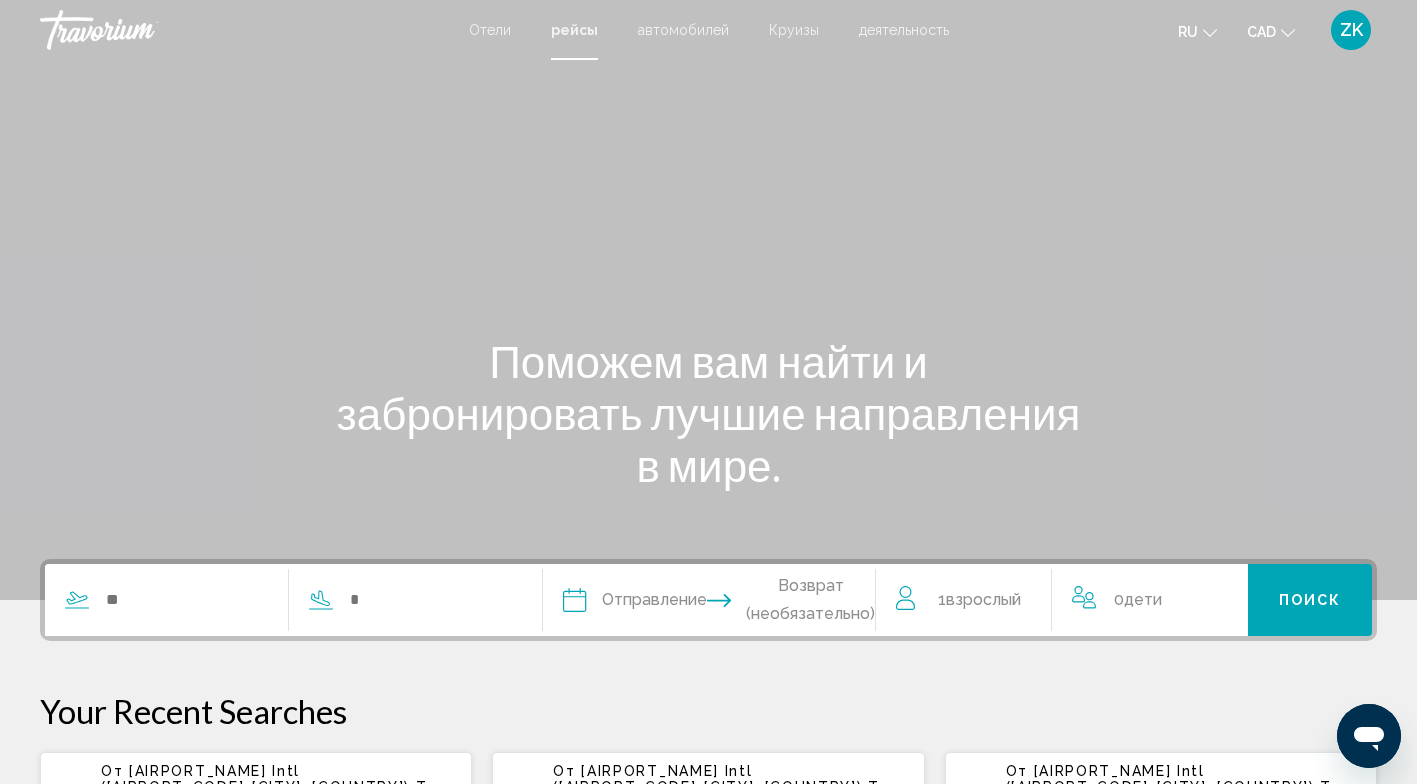 click at bounding box center (186, 600) 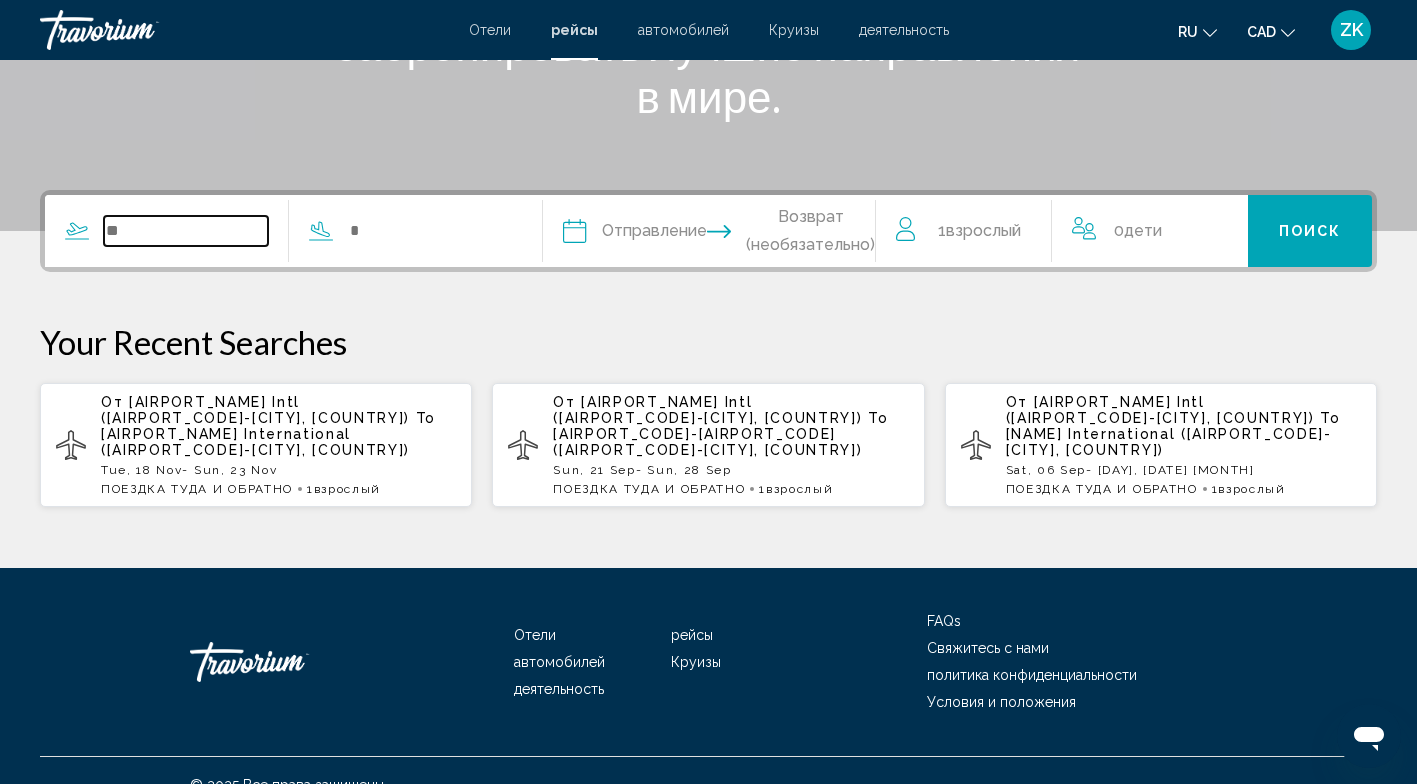 scroll, scrollTop: 382, scrollLeft: 0, axis: vertical 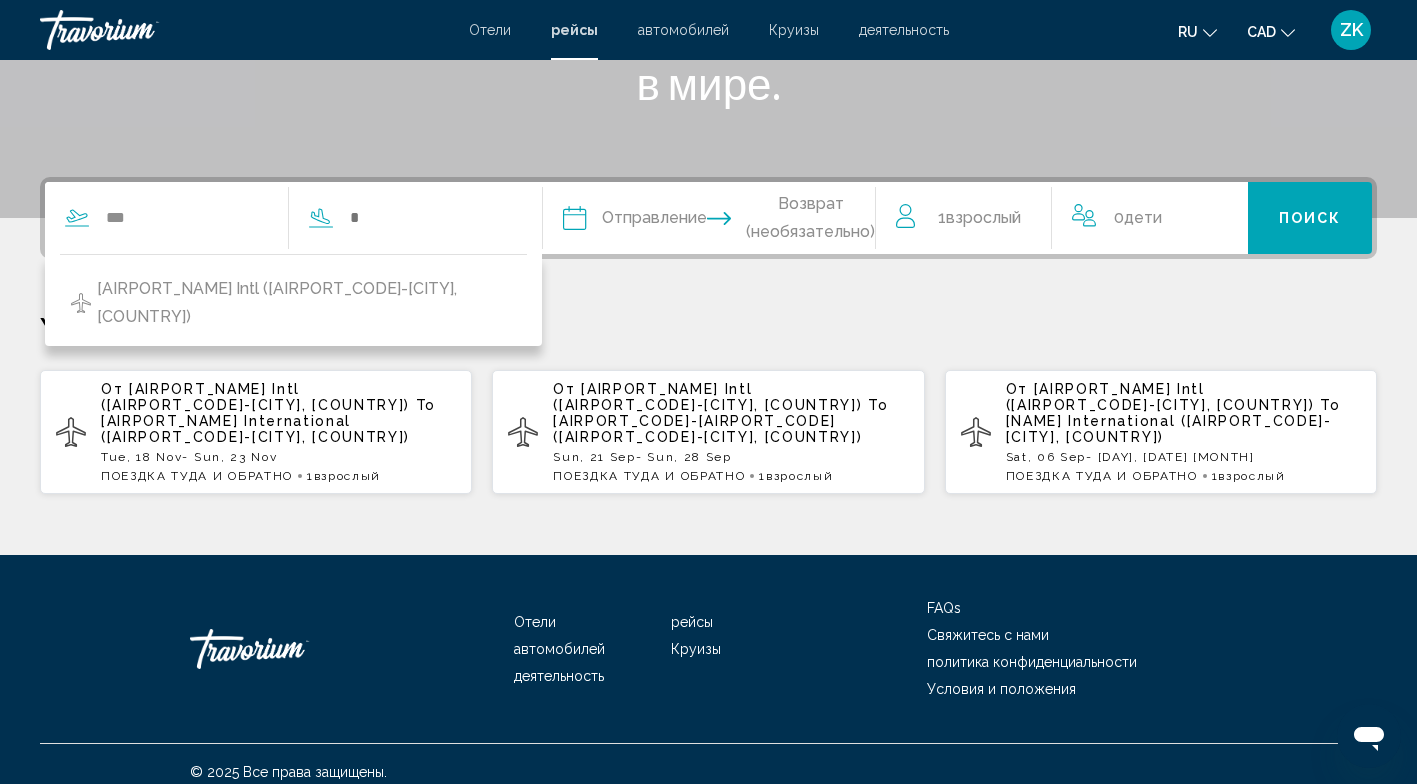 click on "[CITY] Intl ([CODE]-[CITY], CA)" at bounding box center [307, 303] 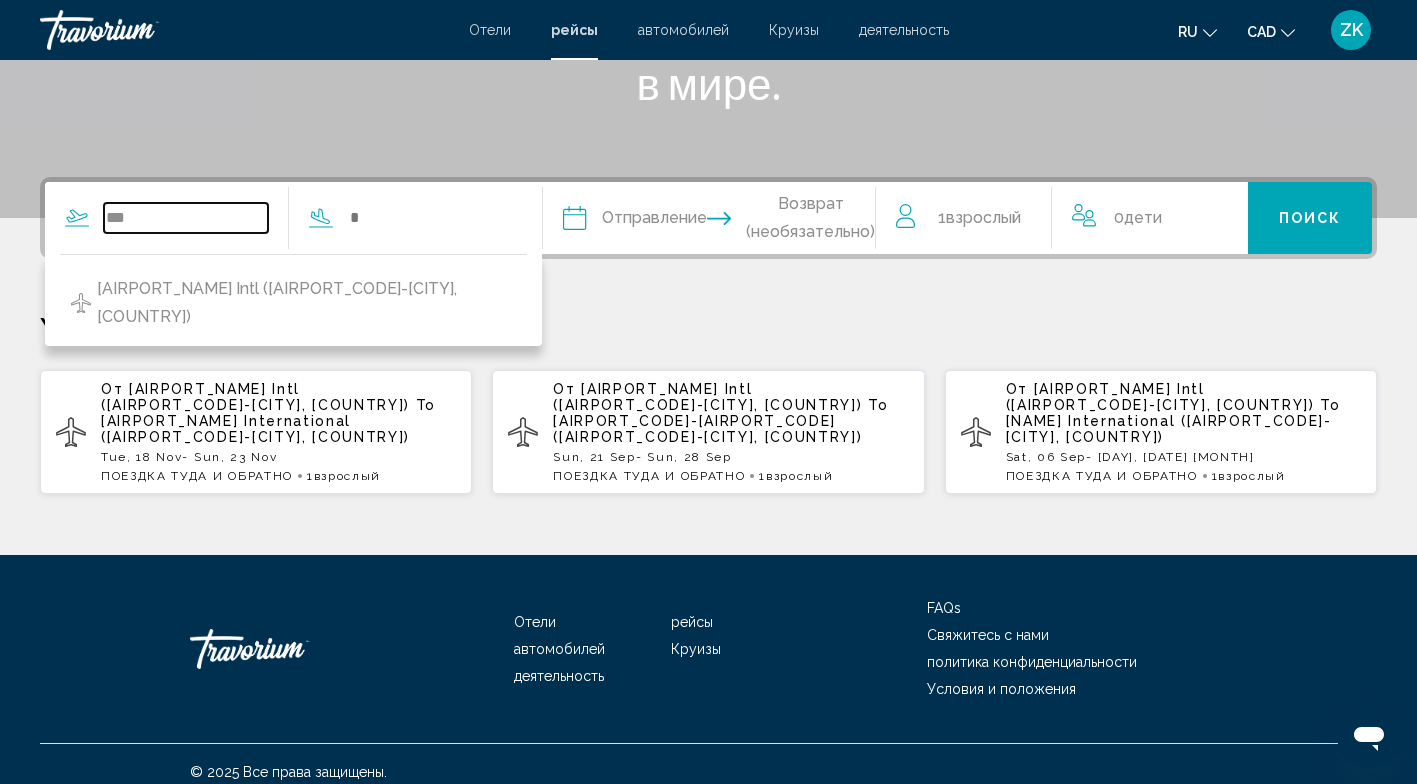 type on "**********" 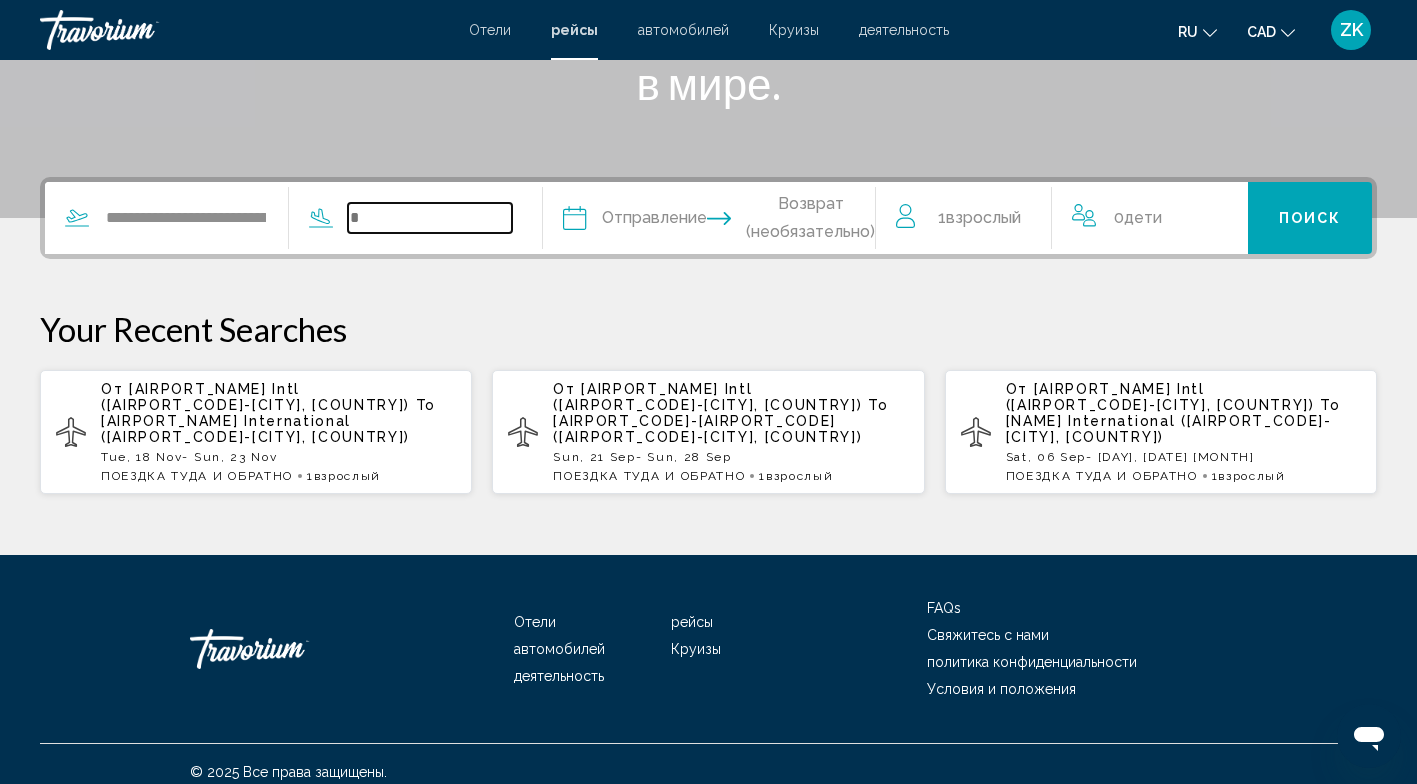 click at bounding box center (430, 218) 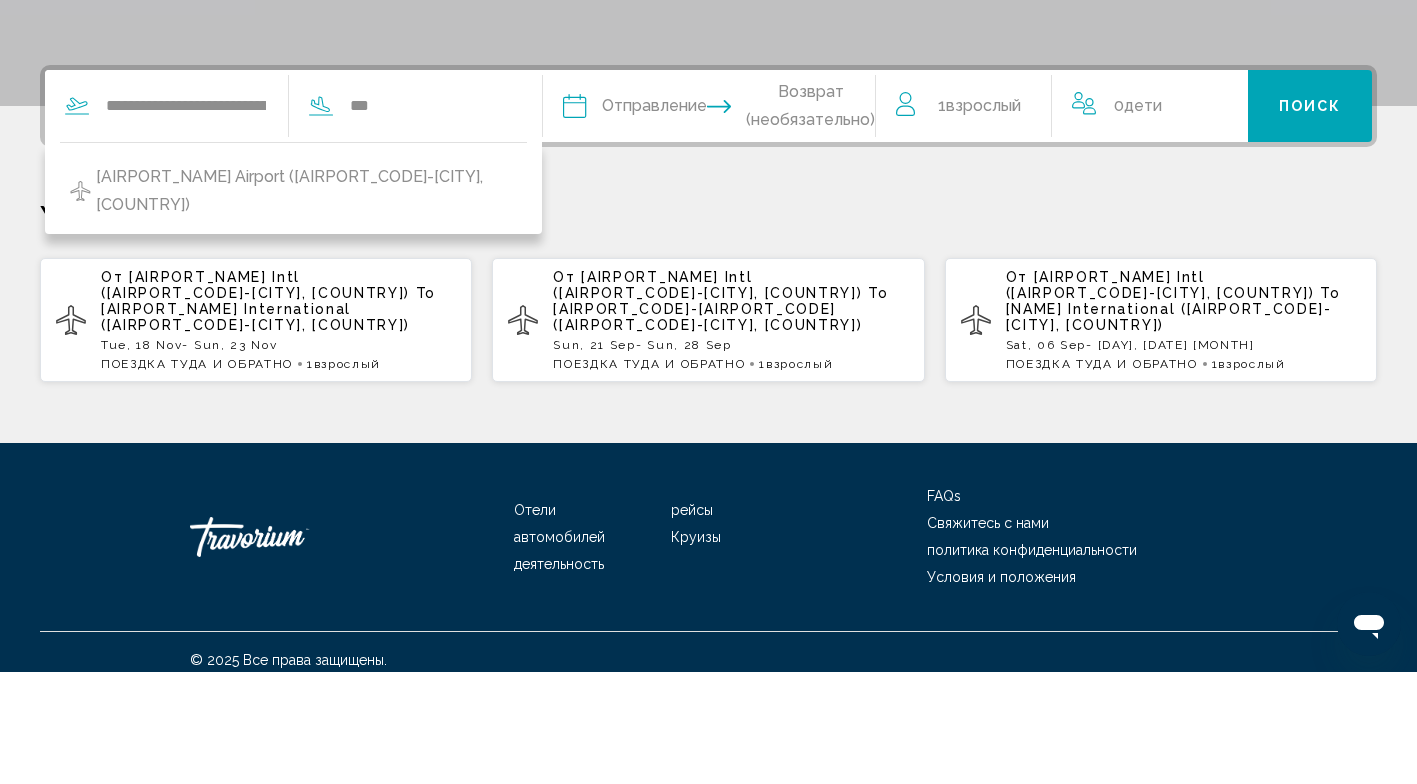 click on "[CITY] Airport ([CODE]-[CITY], US)" at bounding box center (306, 303) 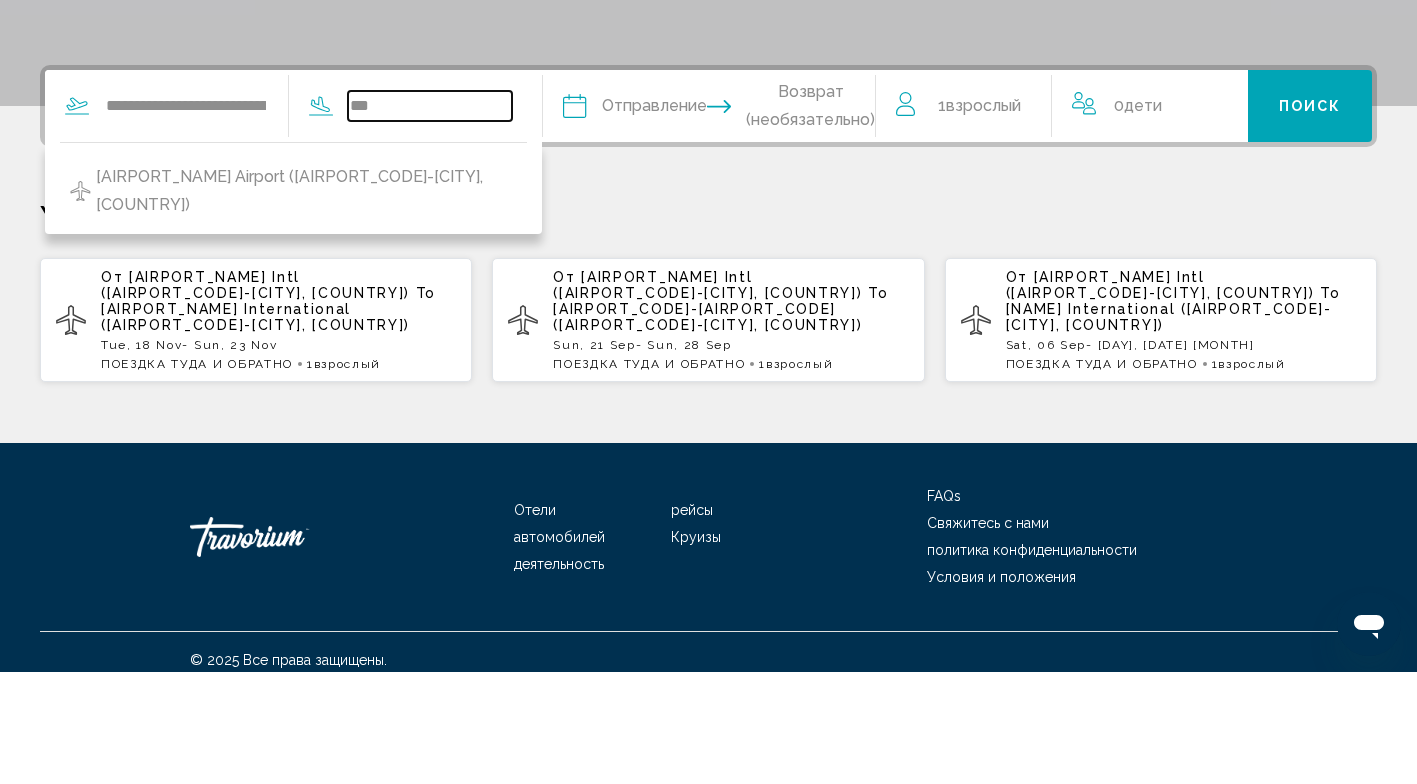 type on "**********" 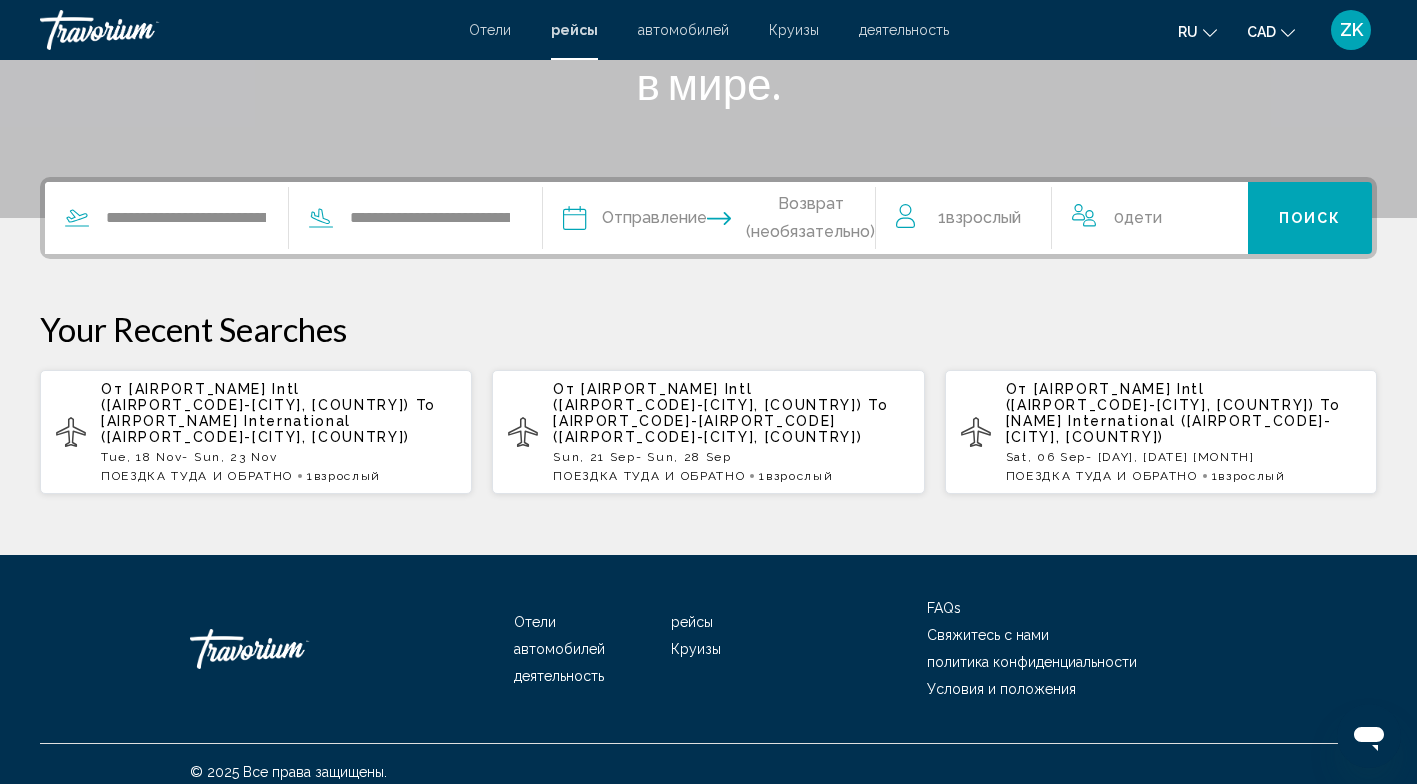 click at bounding box center (640, 221) 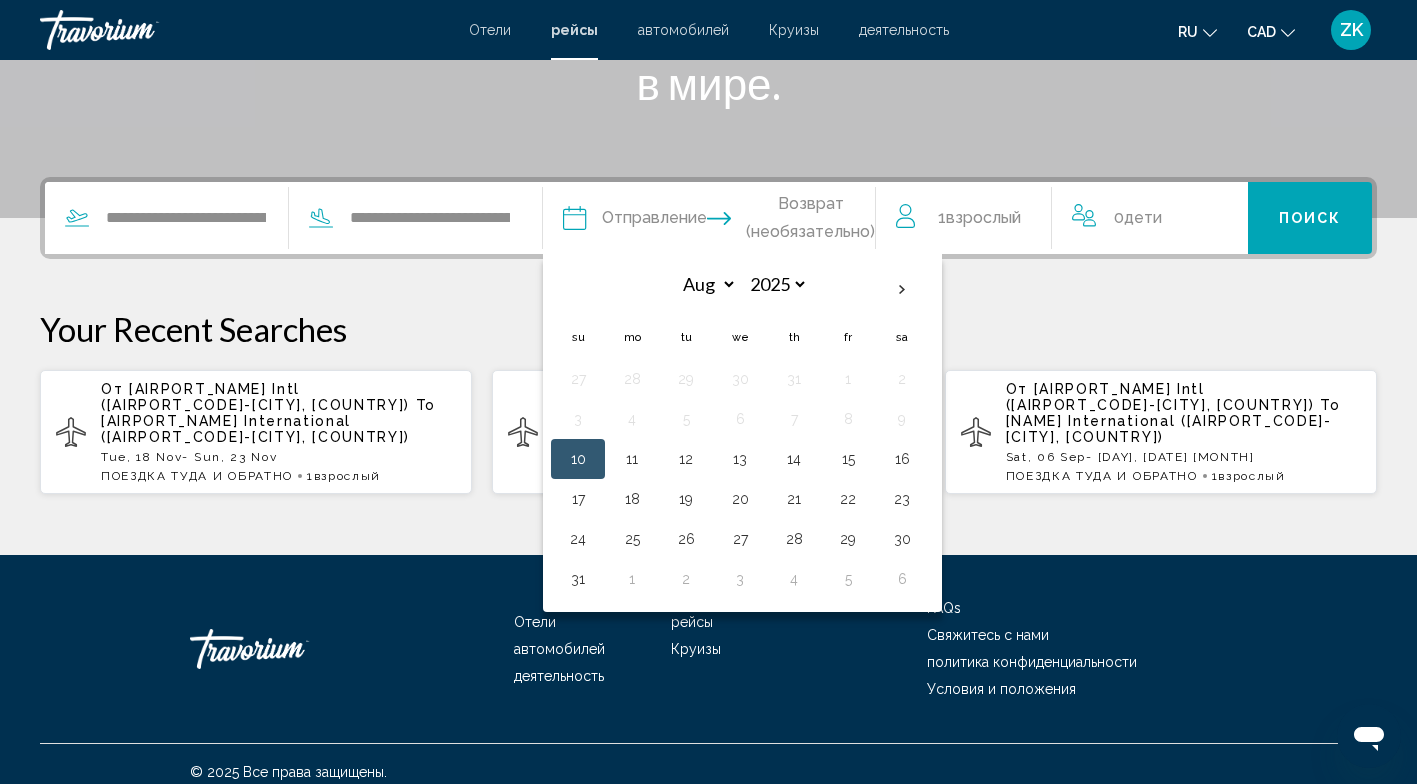 click at bounding box center [902, 290] 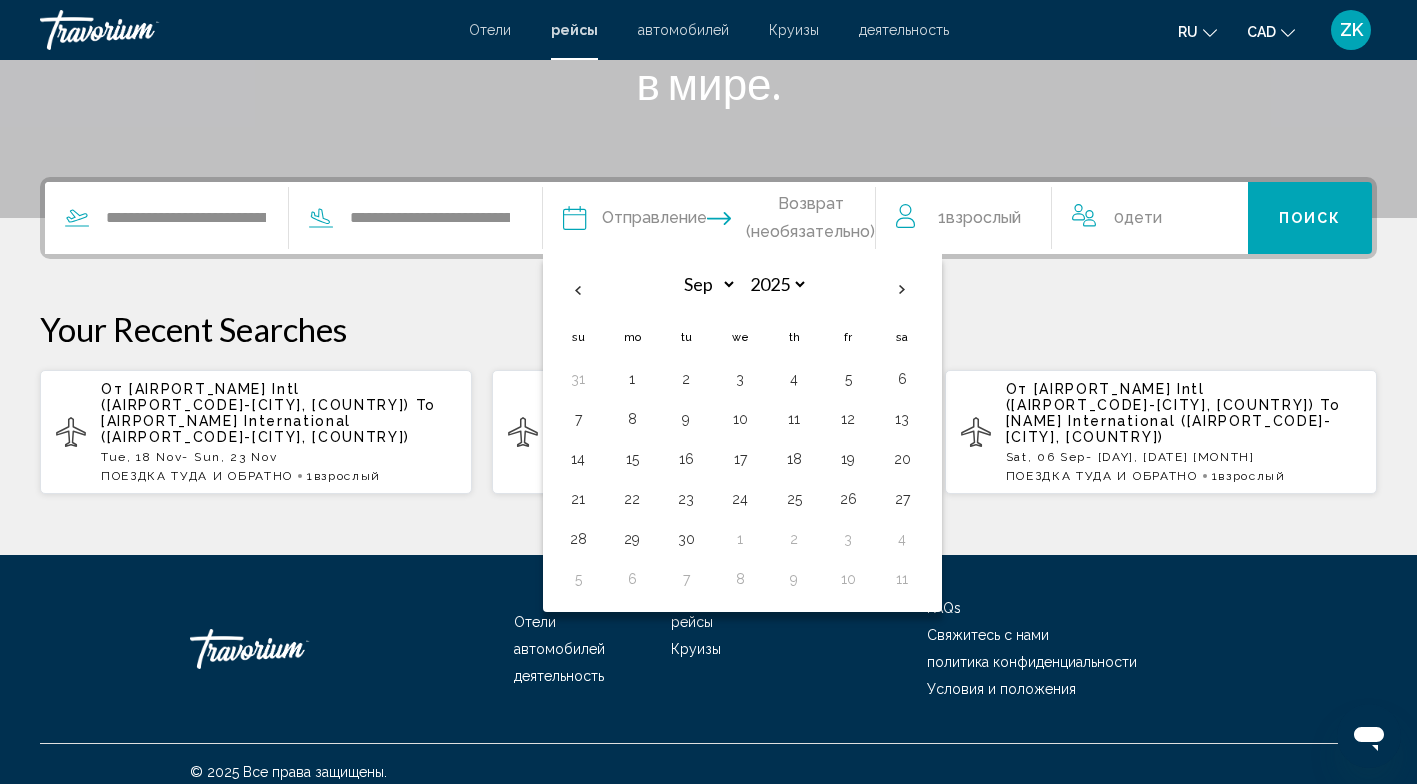 click on "3" at bounding box center [740, 379] 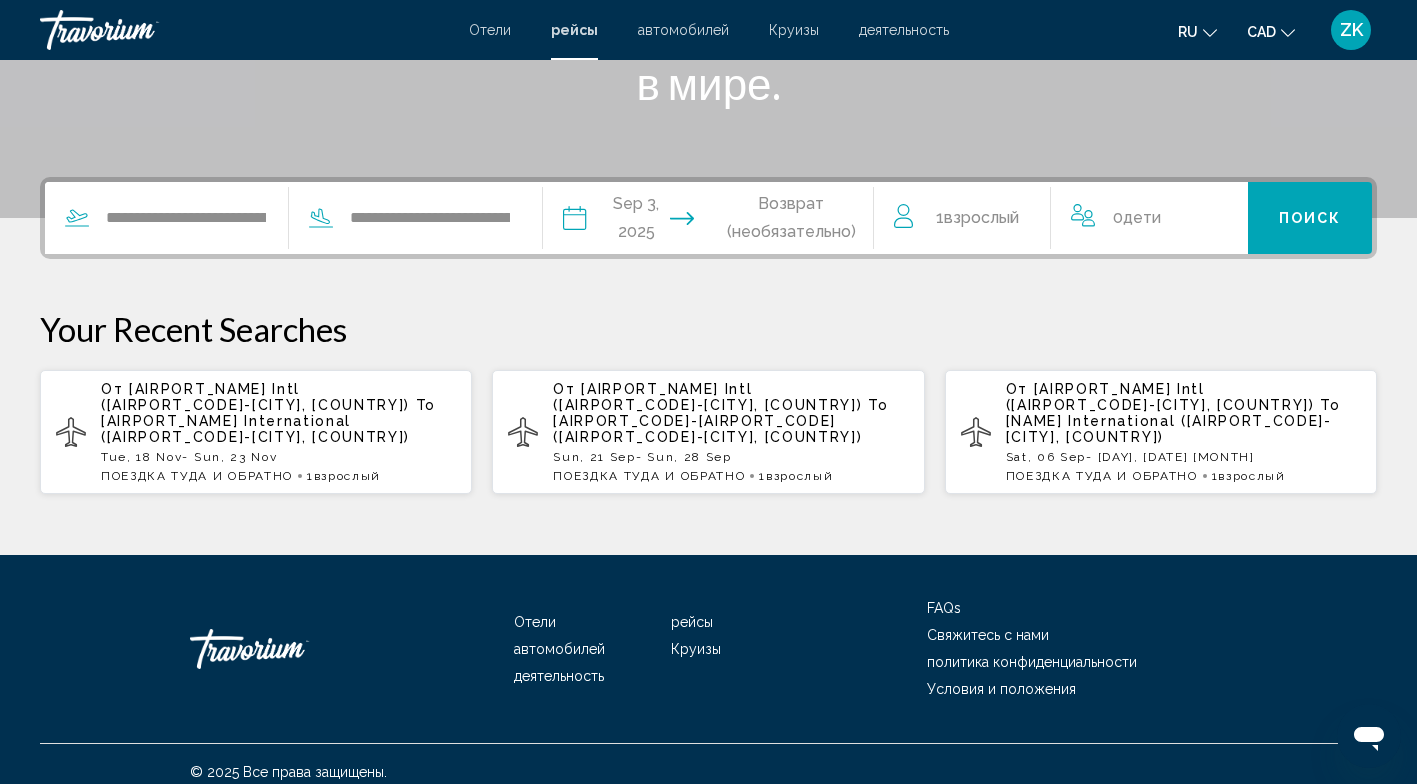 click at bounding box center [801, 221] 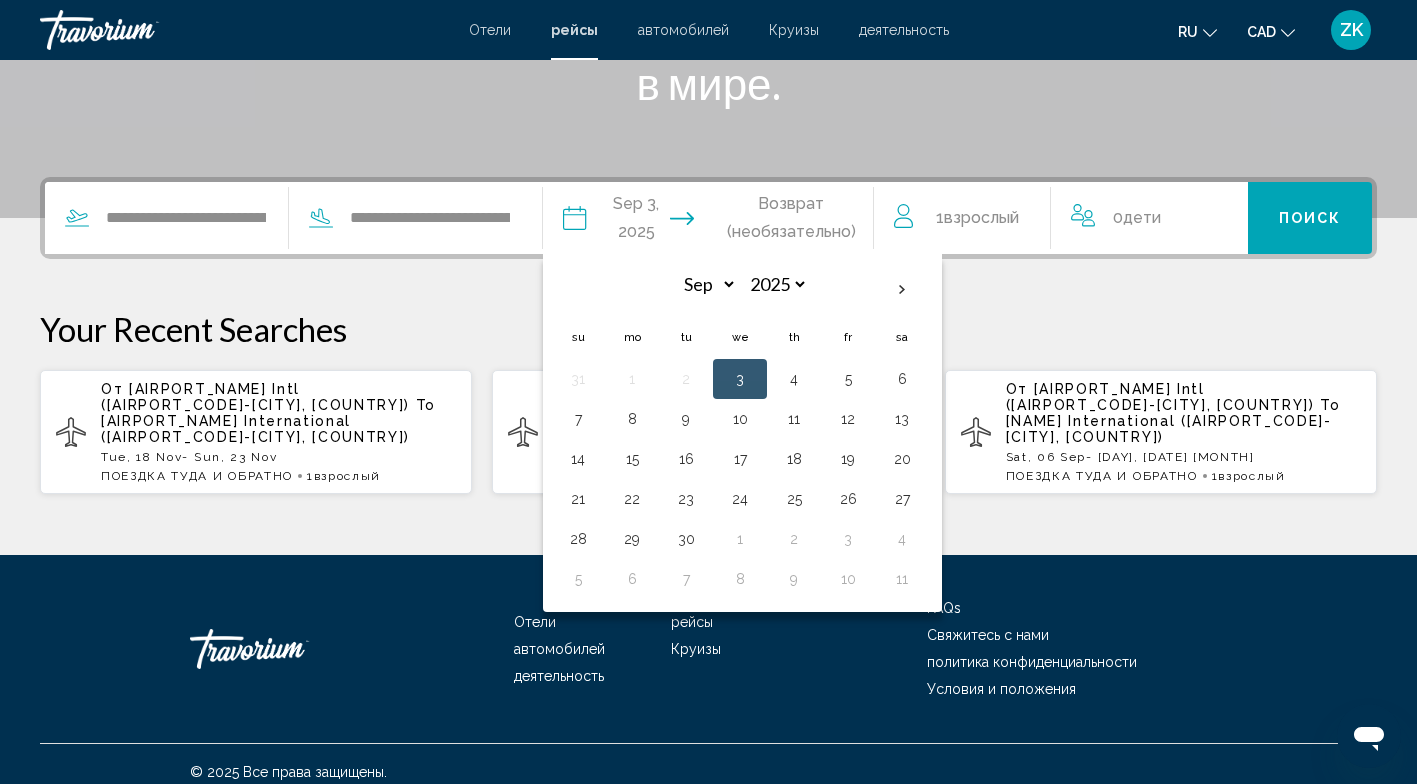 click on "7" at bounding box center (578, 419) 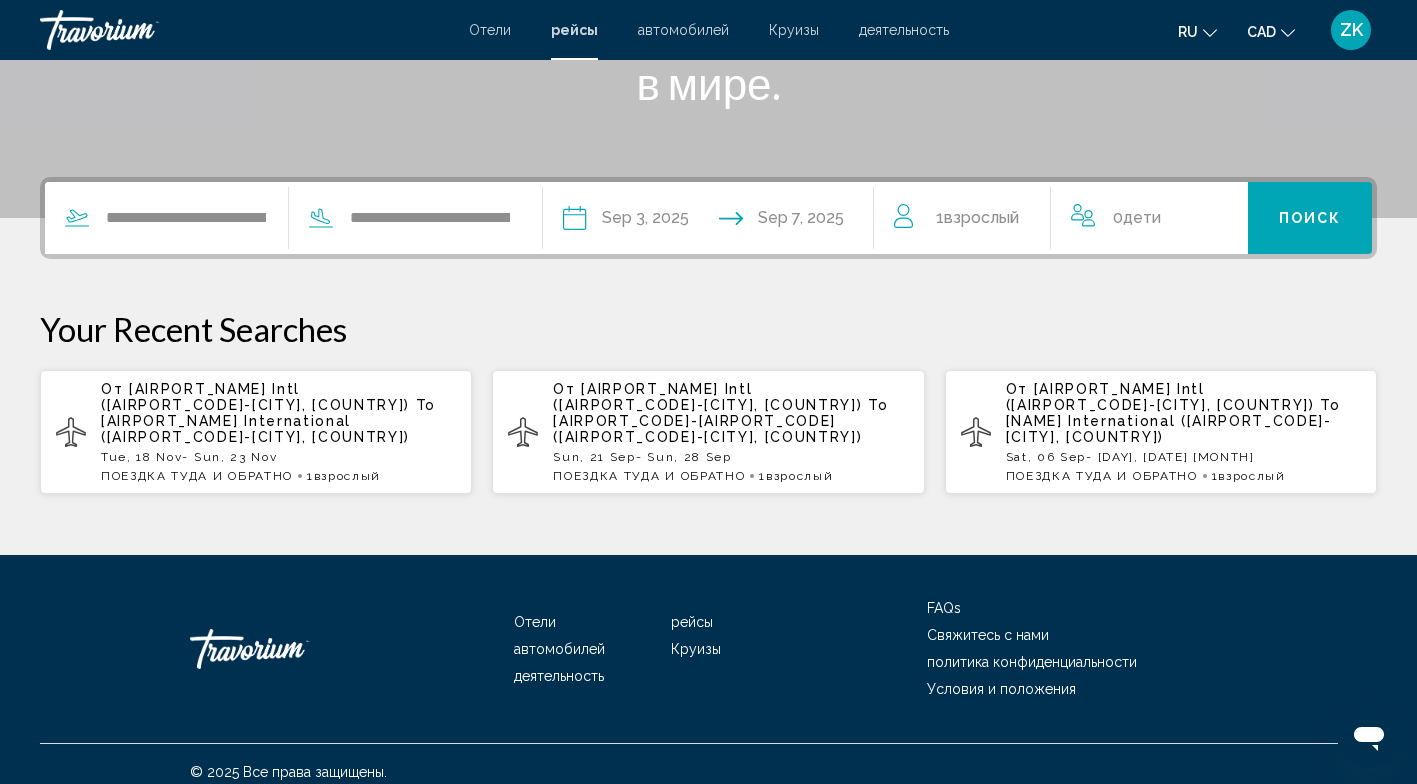 click on "Поиск" at bounding box center [1310, 219] 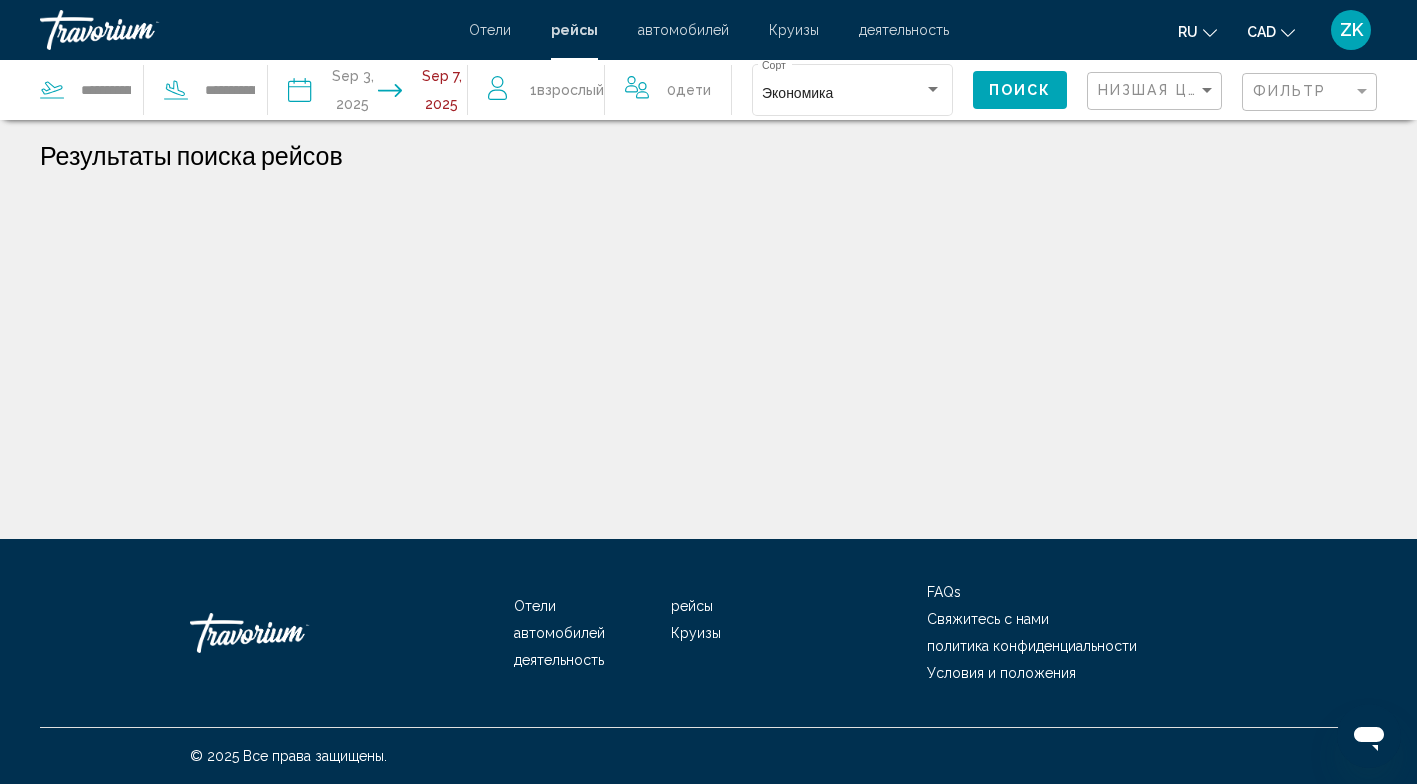 scroll, scrollTop: 0, scrollLeft: 0, axis: both 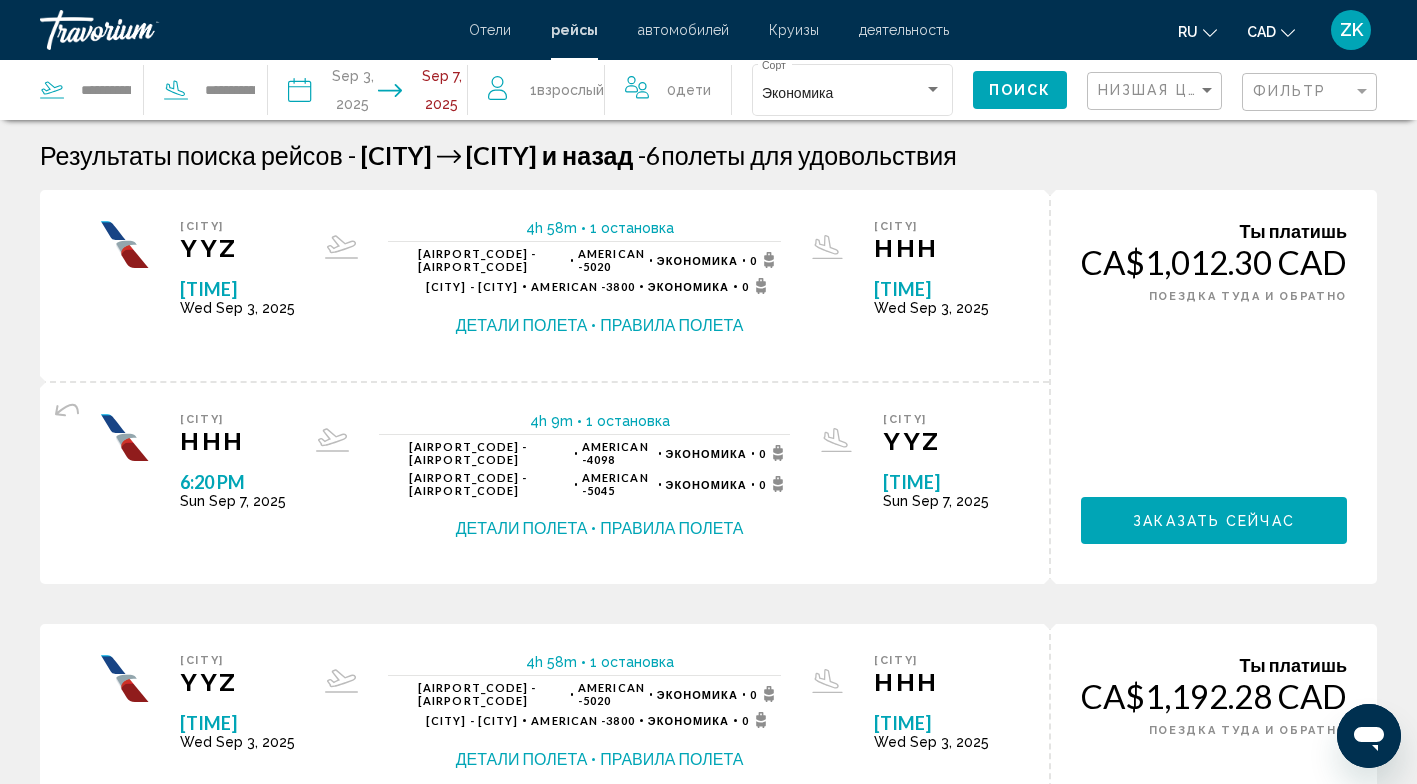 click on "Детали полета" at bounding box center [522, 325] 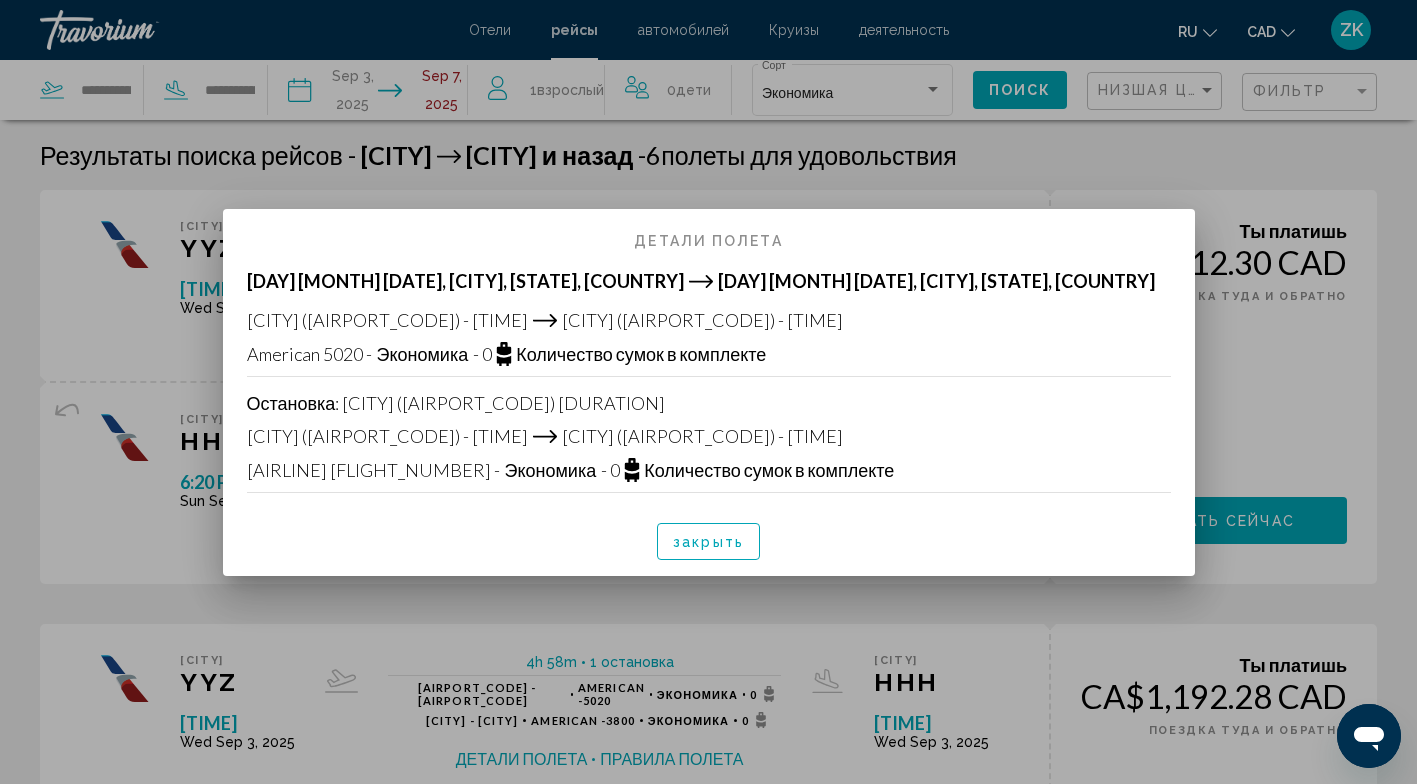 click on "закрыть" at bounding box center (708, 542) 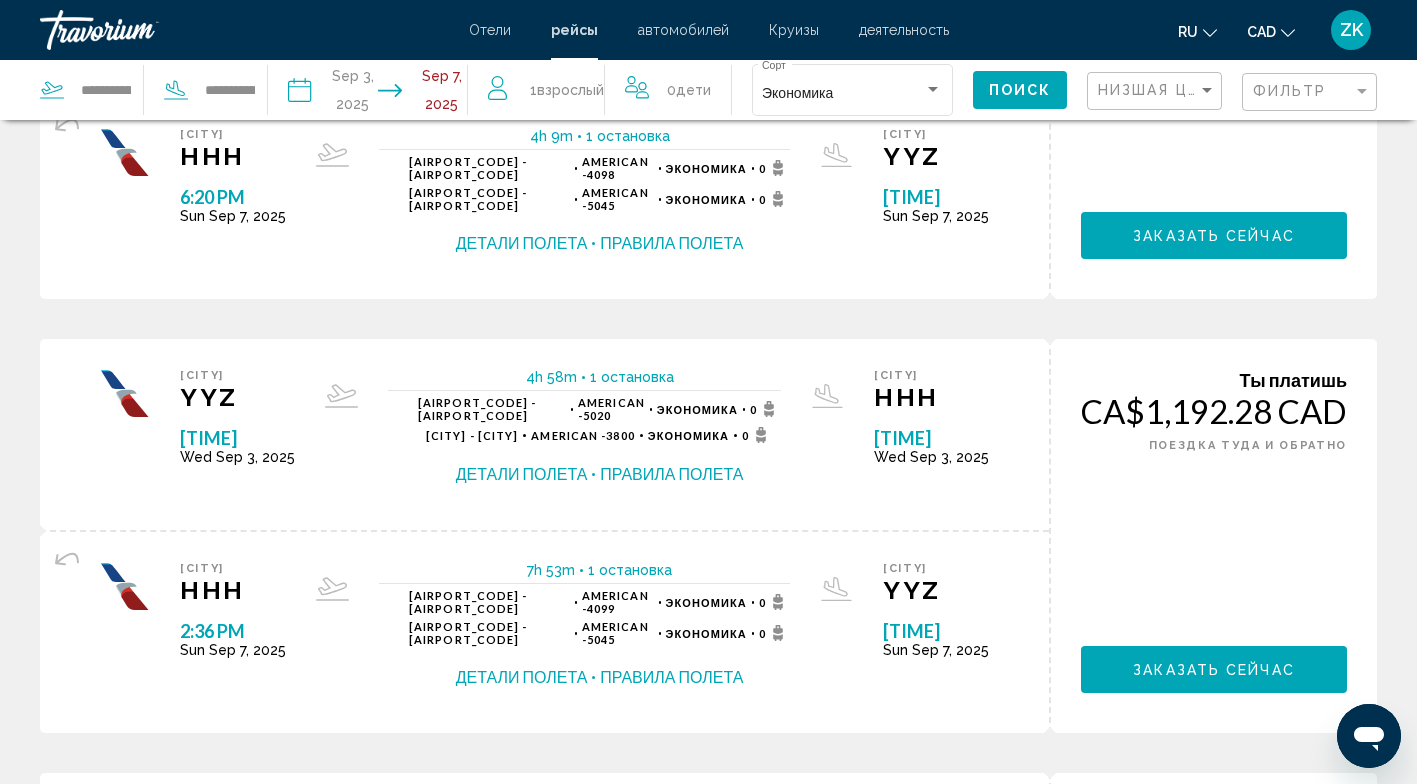 scroll, scrollTop: 0, scrollLeft: 0, axis: both 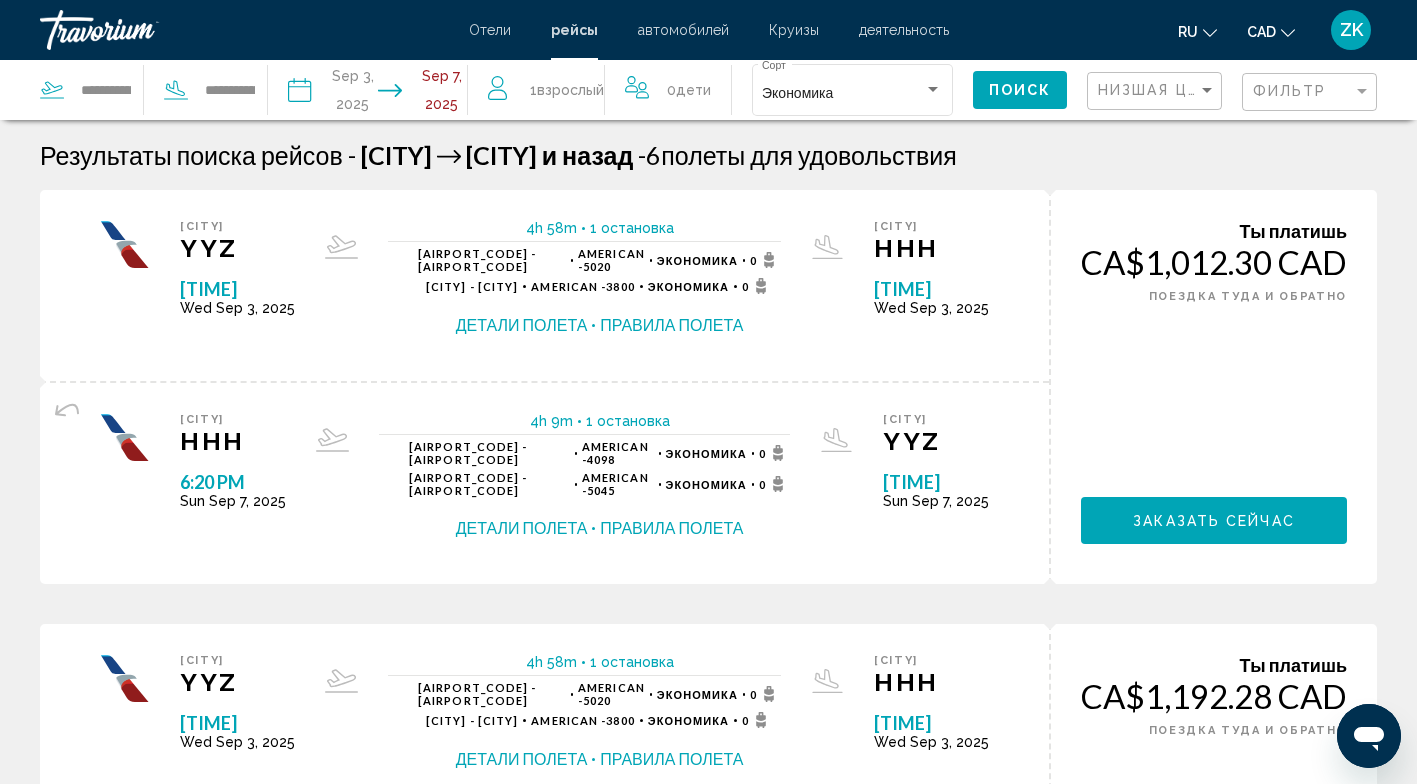 click on "Детали полета" at bounding box center [522, 325] 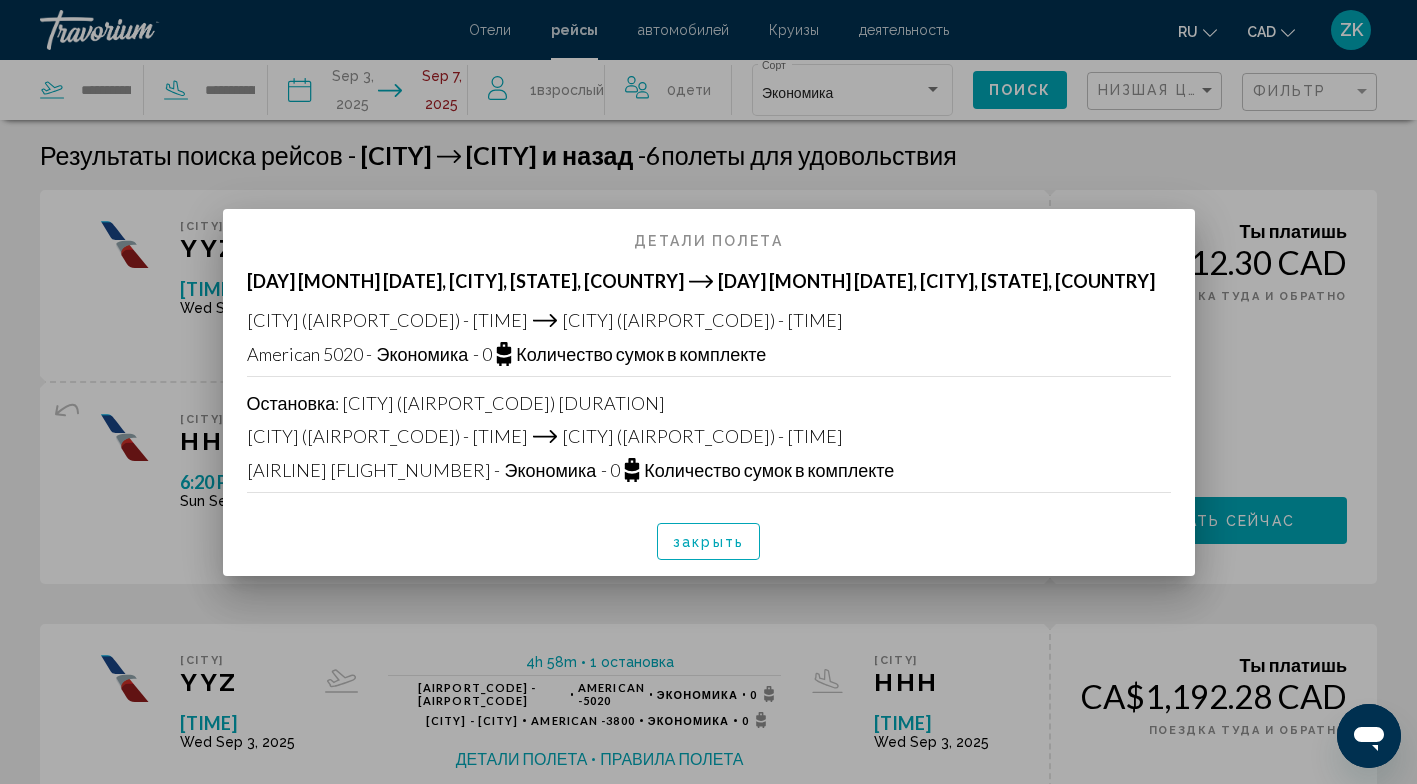 click on "закрыть" at bounding box center [708, 542] 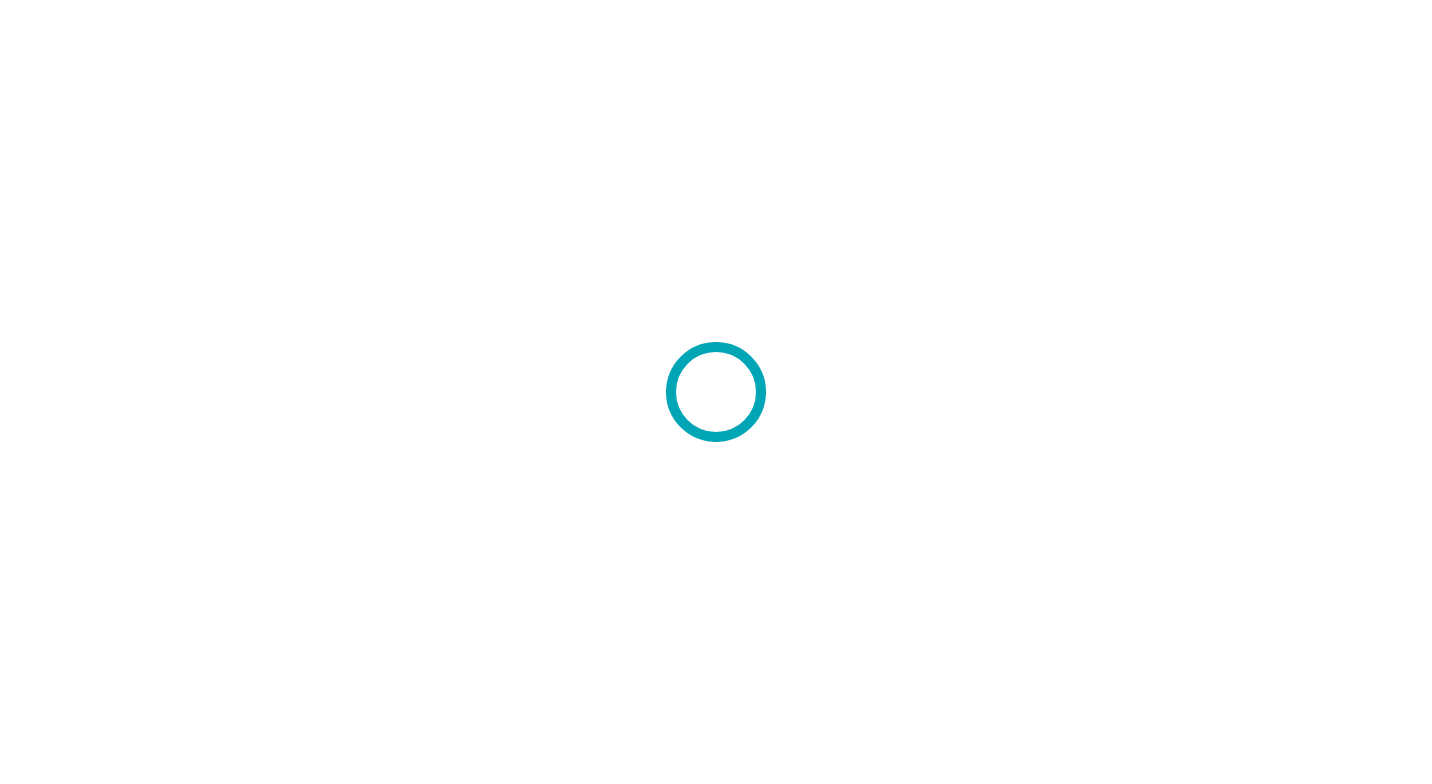 scroll, scrollTop: 0, scrollLeft: 0, axis: both 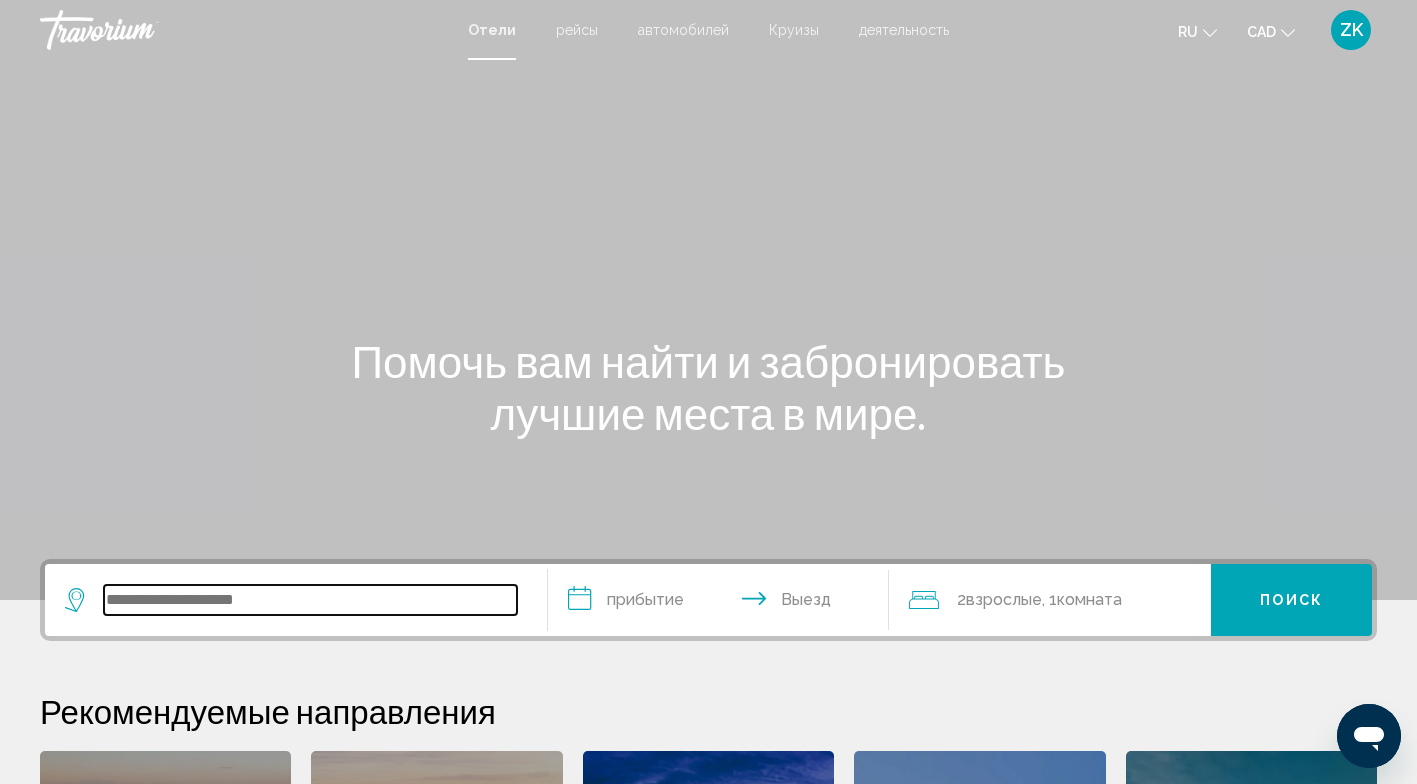 click at bounding box center (310, 600) 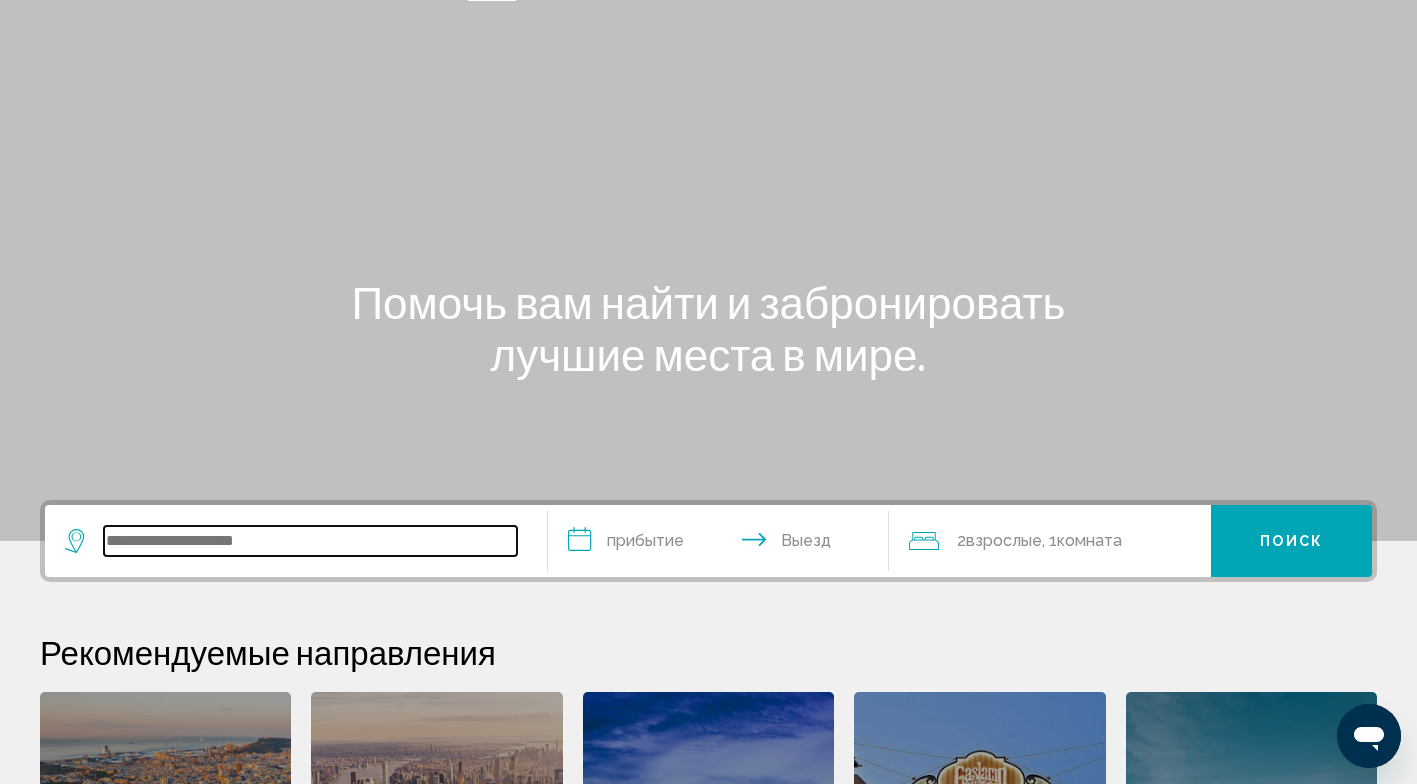 scroll, scrollTop: 0, scrollLeft: 0, axis: both 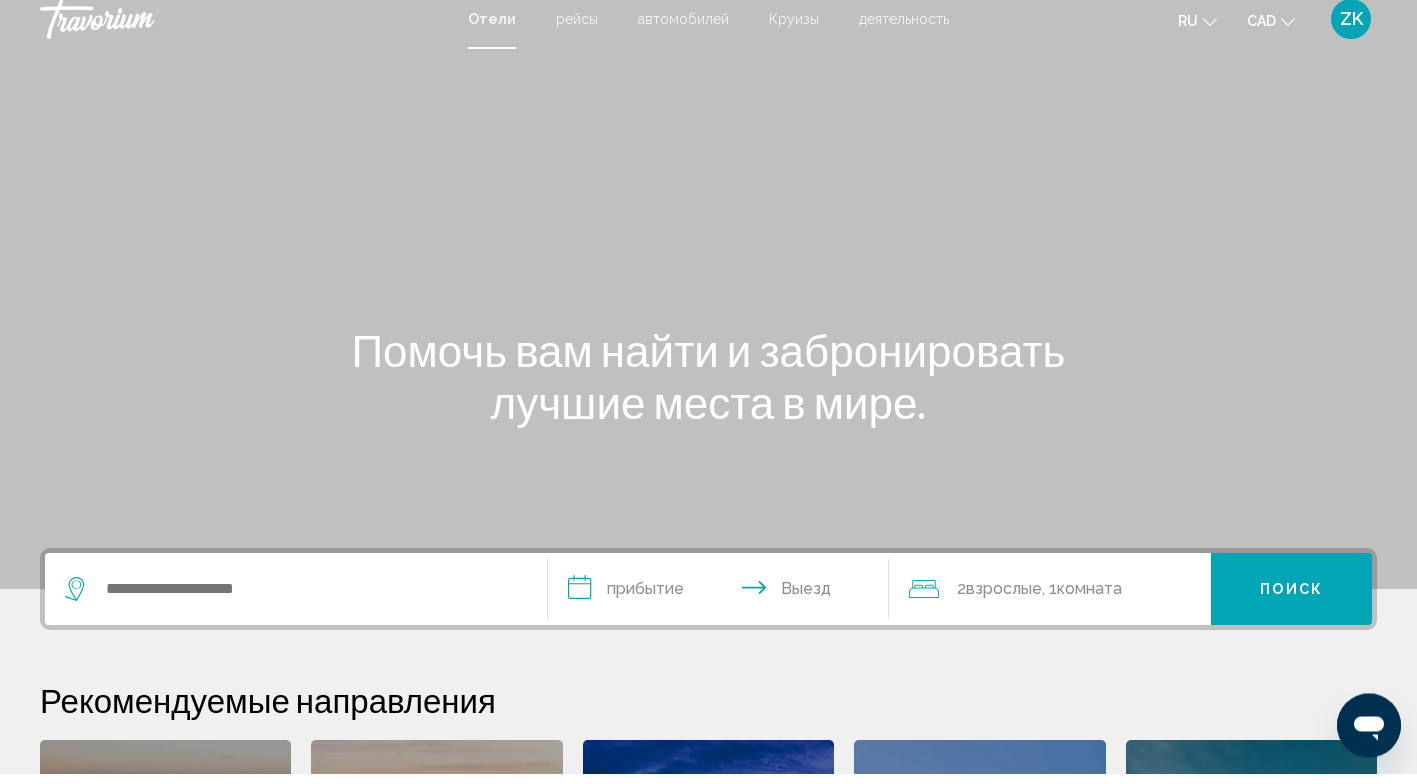 click on "рейсы" at bounding box center (577, 30) 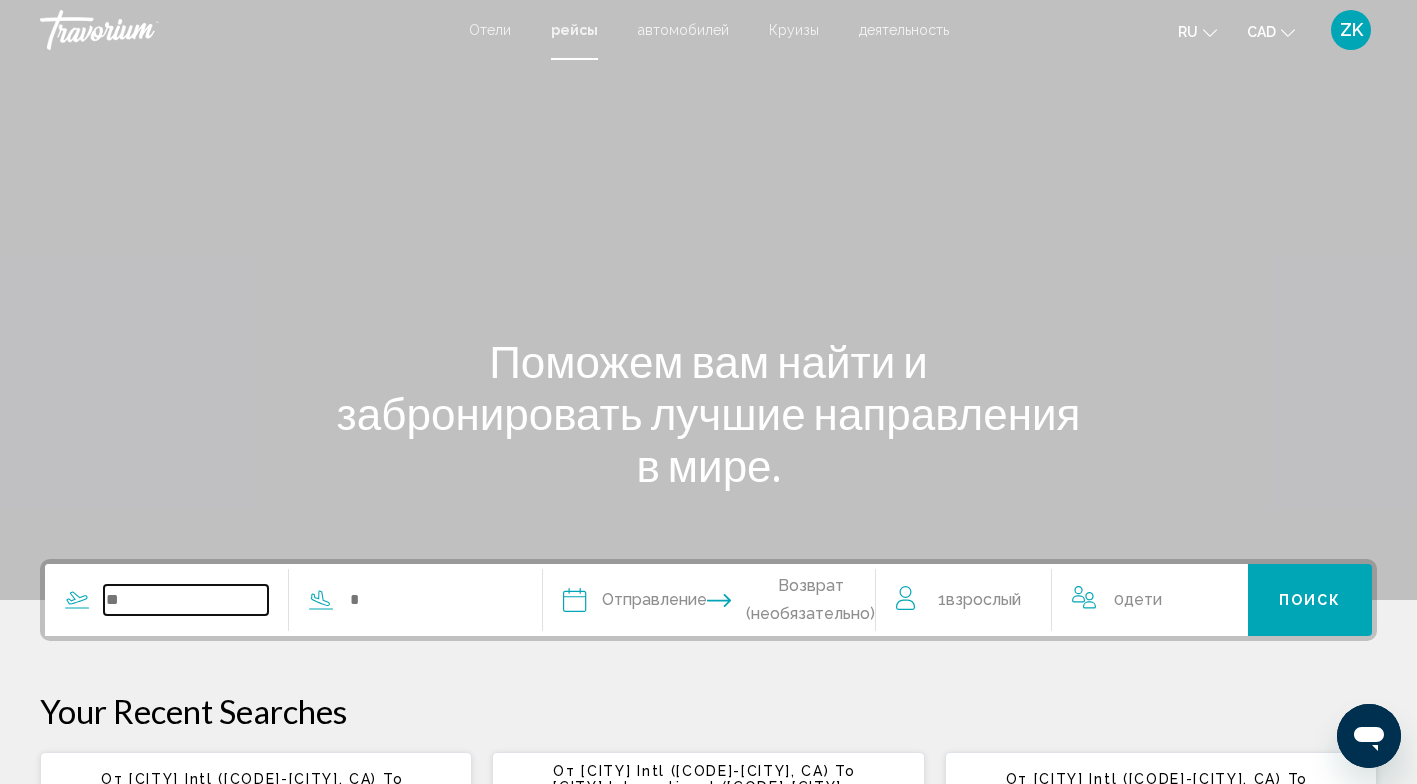 click at bounding box center (186, 600) 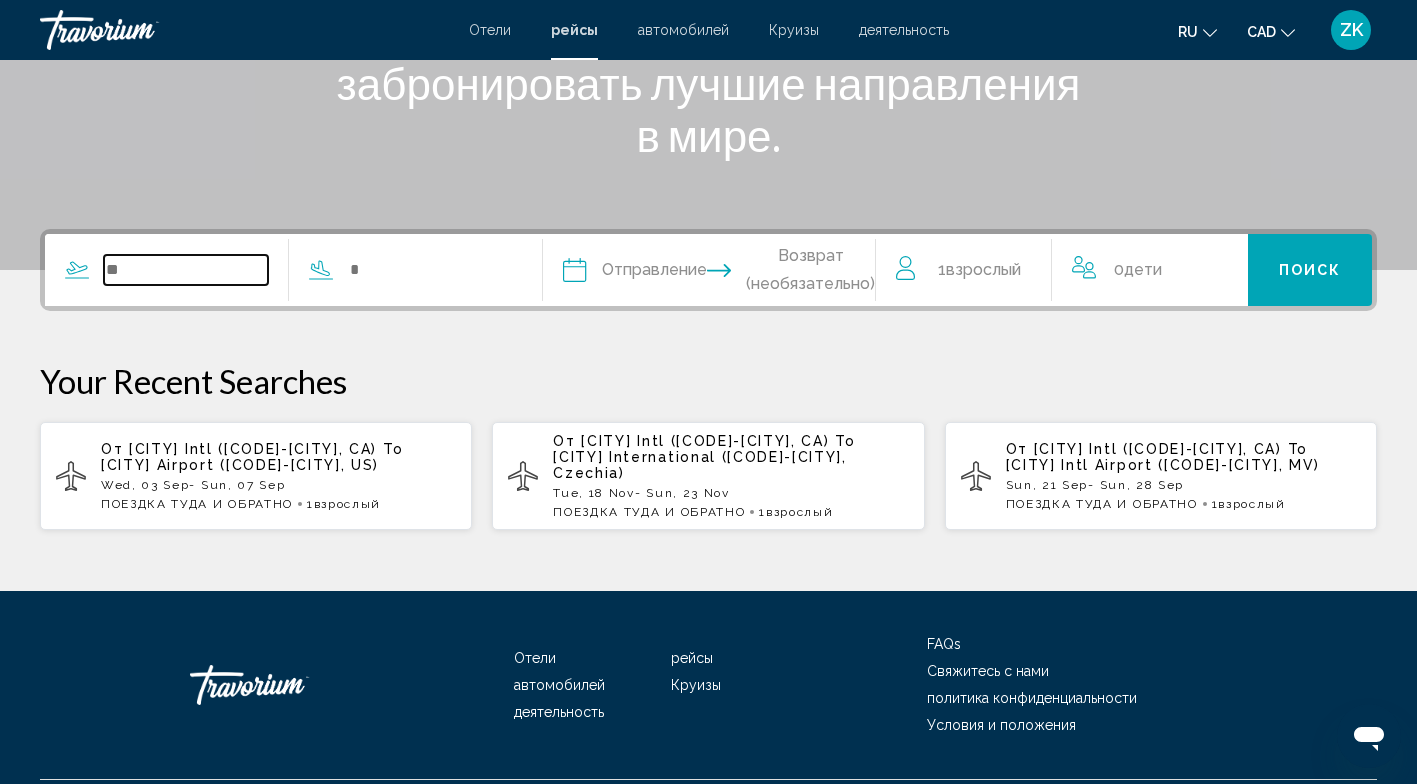 scroll, scrollTop: 382, scrollLeft: 0, axis: vertical 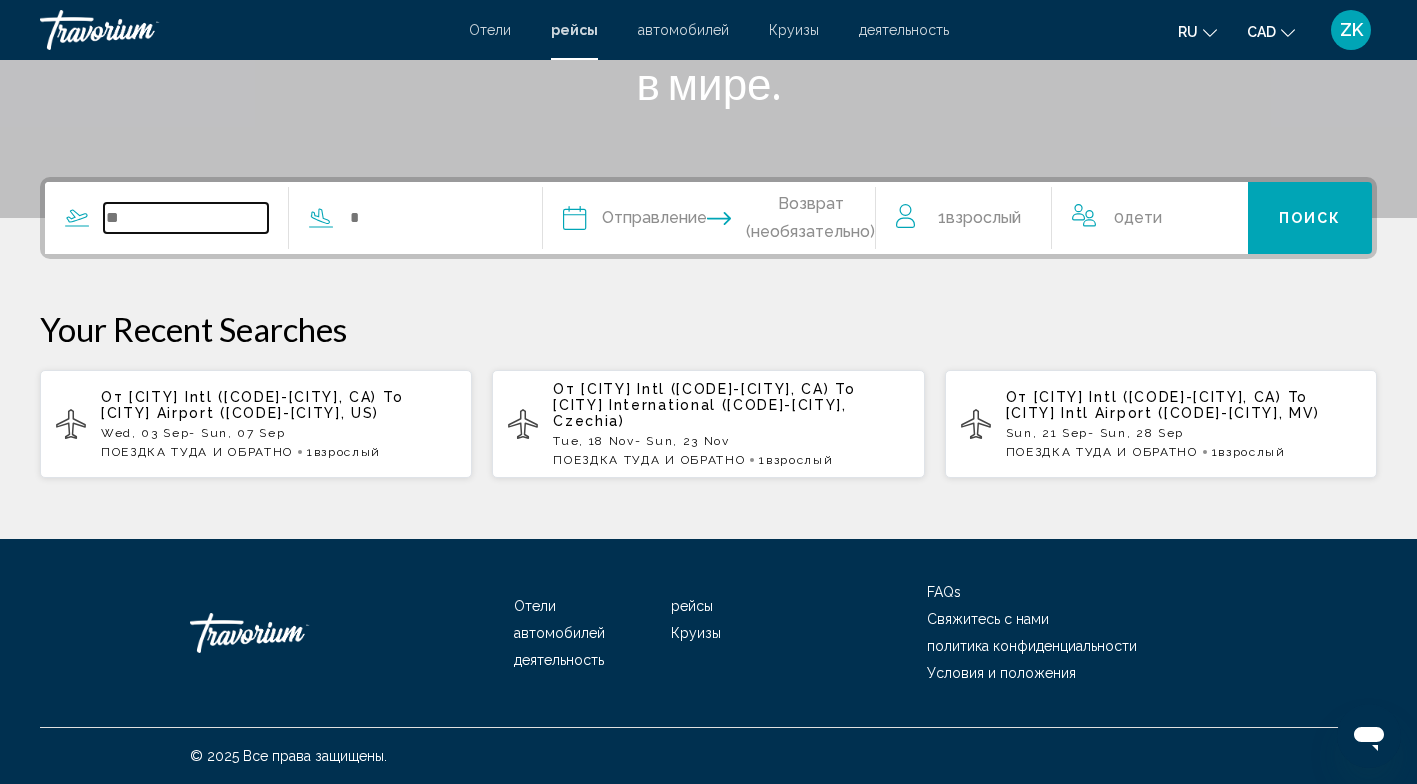 type on "*" 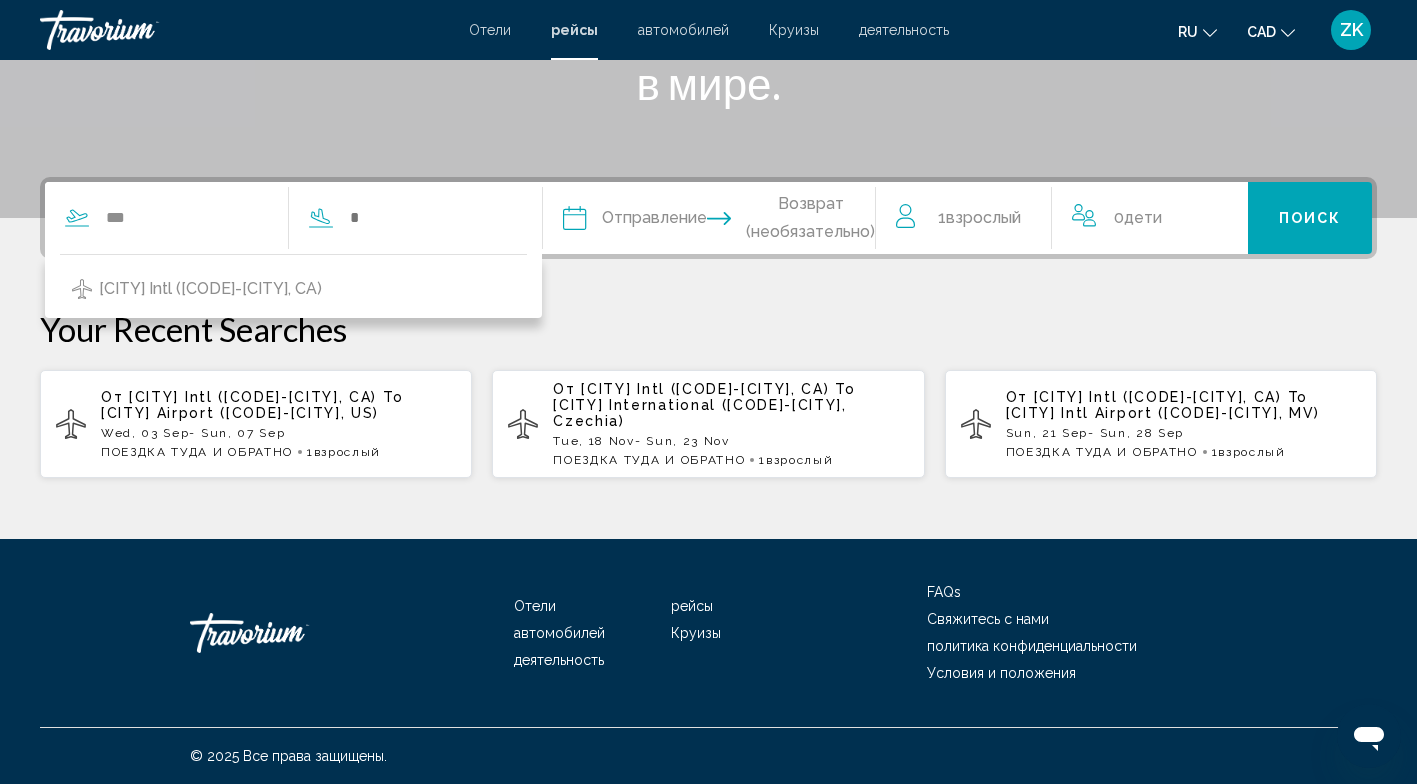 click on "[CITY] Intl ([CODE]-[CITY], CA)" at bounding box center (293, 289) 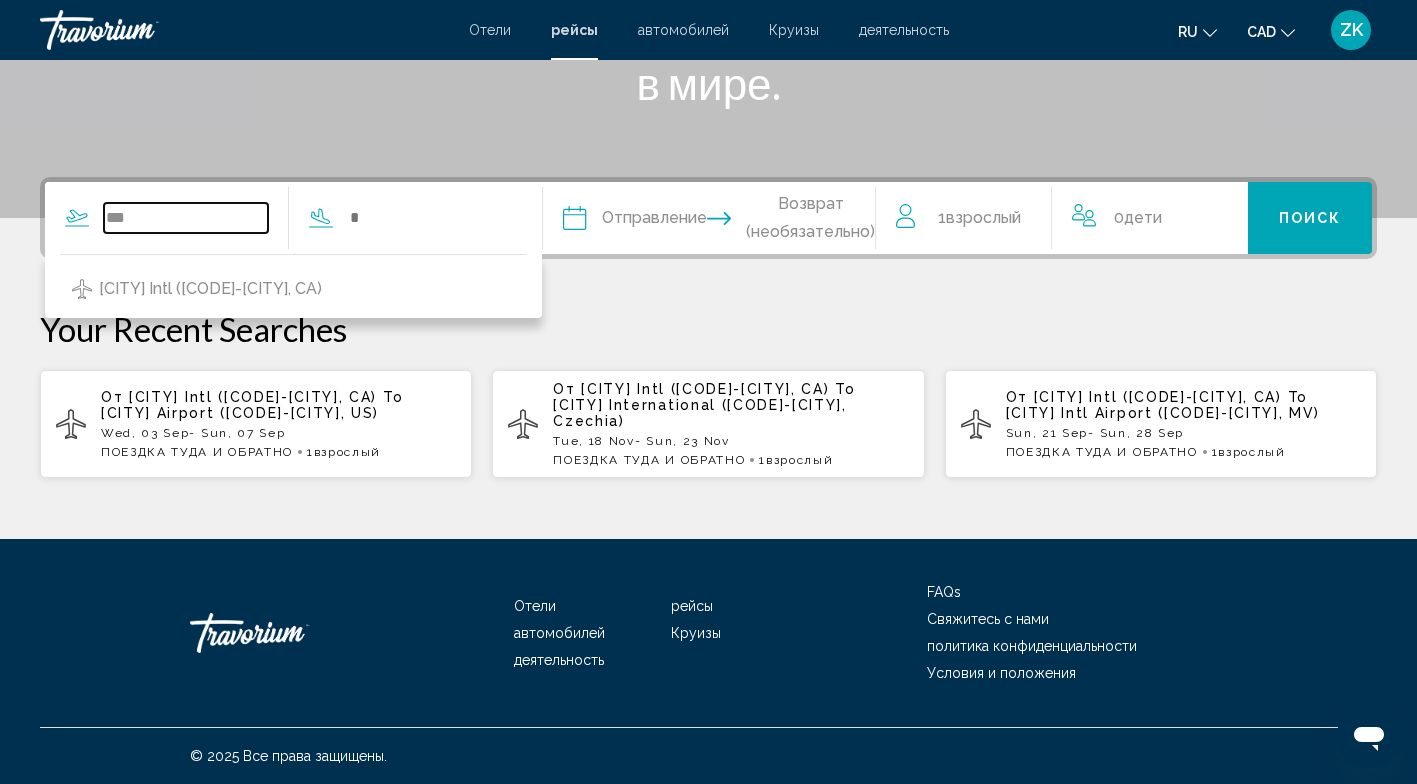 type on "**********" 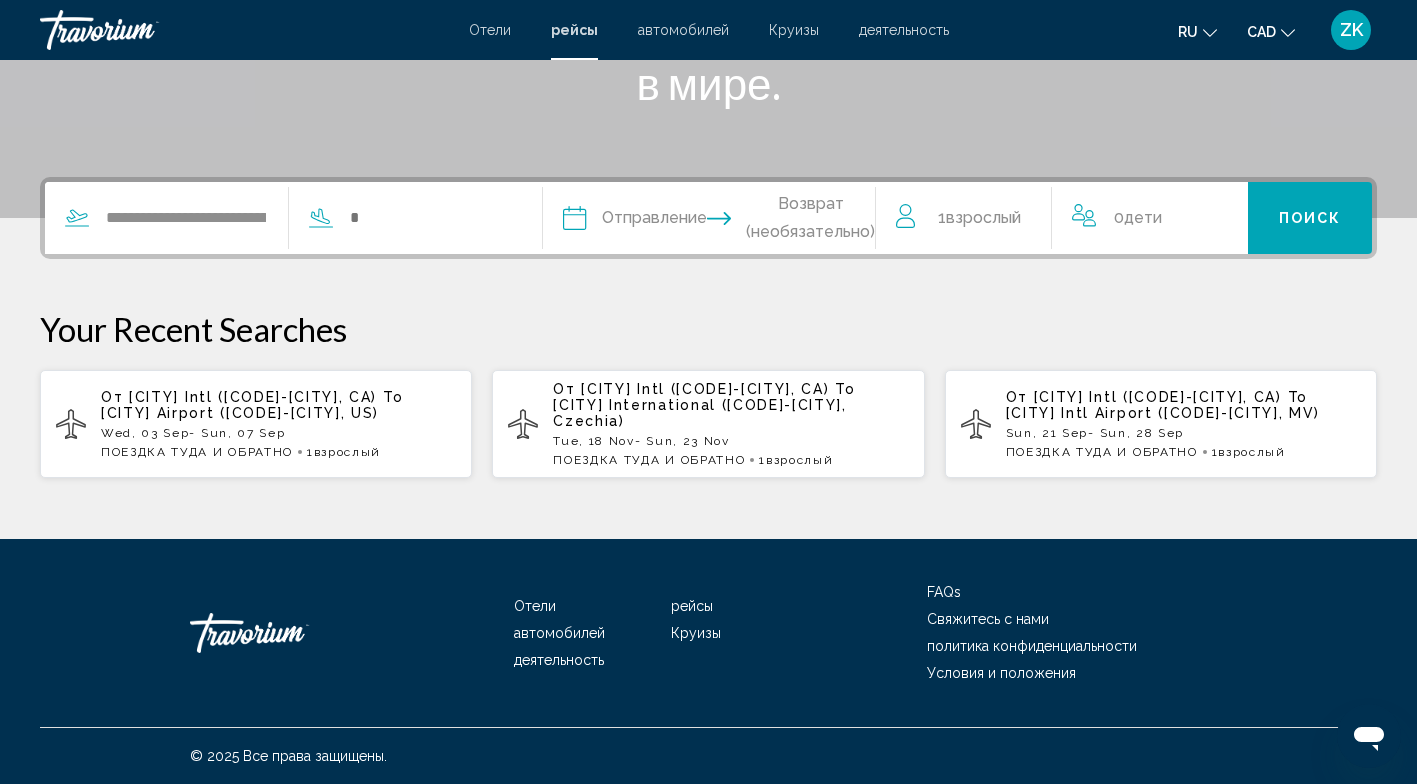 click at bounding box center (430, 218) 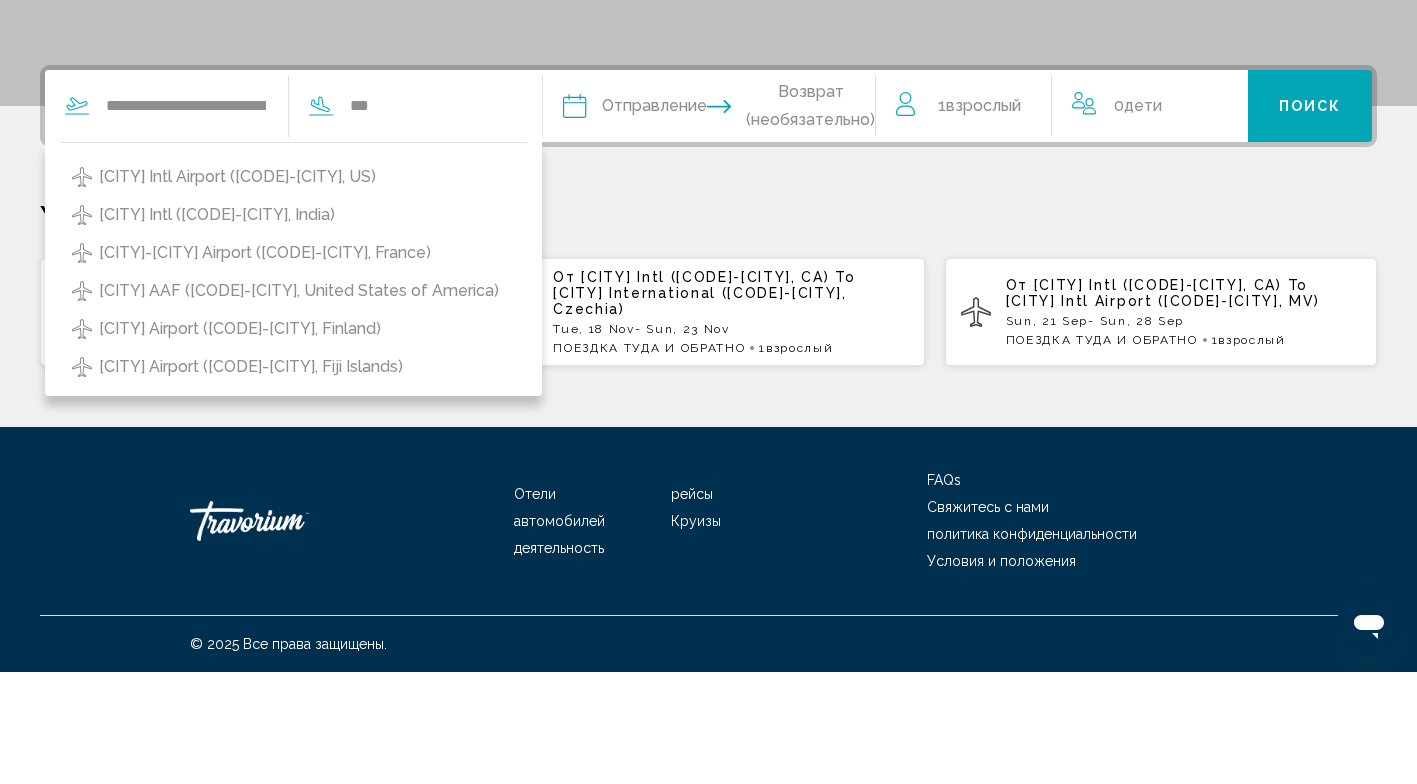 click on "[CITY] Intl Airport ([CODE]-[CITY], US)" at bounding box center (237, 289) 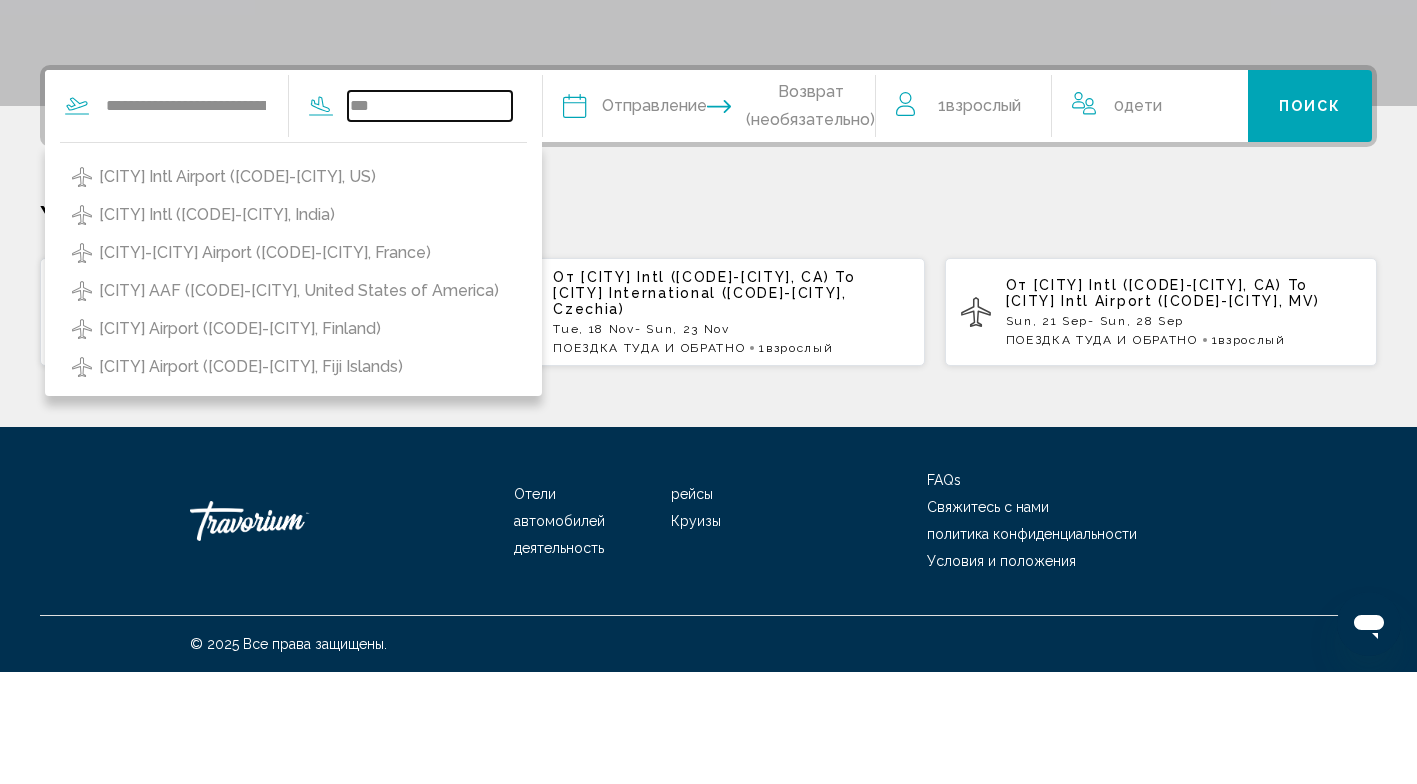 type on "**********" 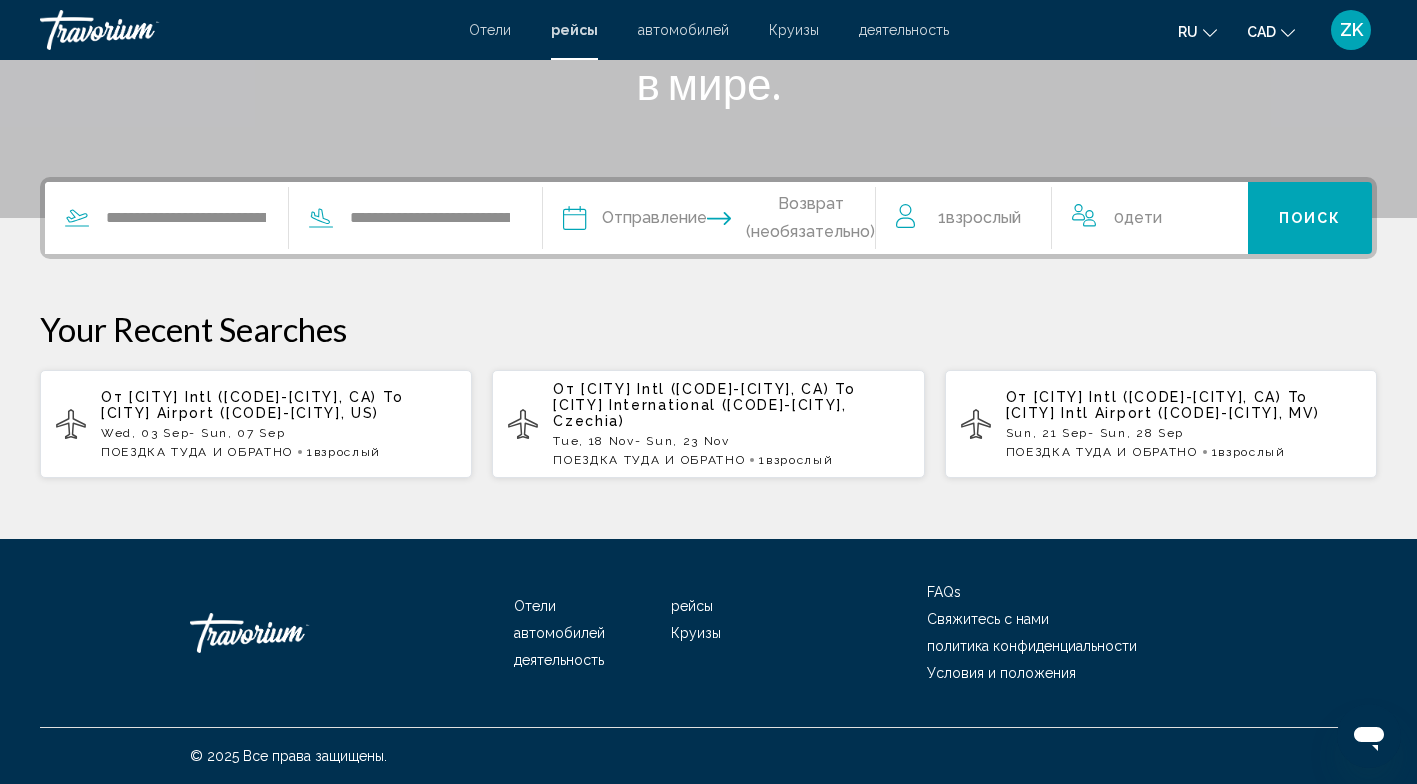 click at bounding box center (640, 221) 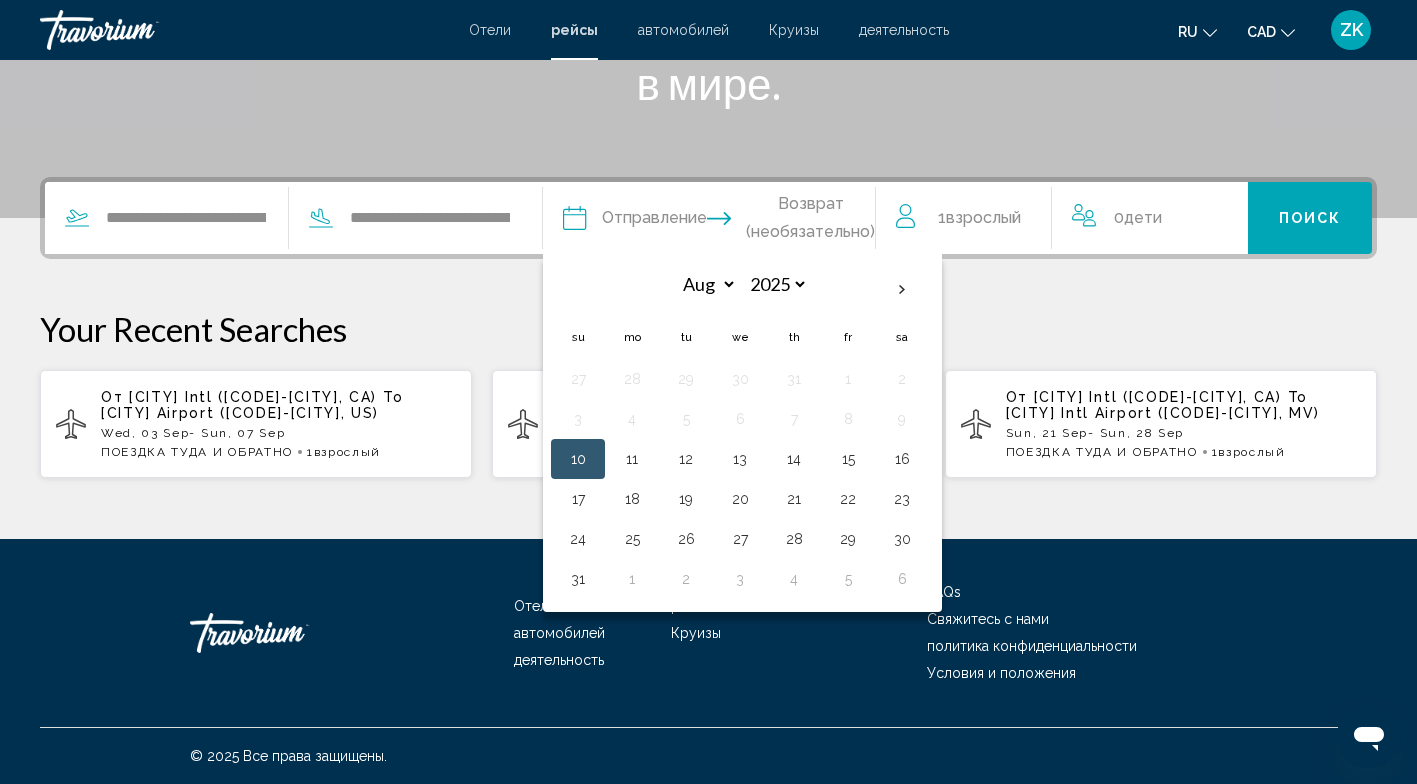 click at bounding box center (902, 290) 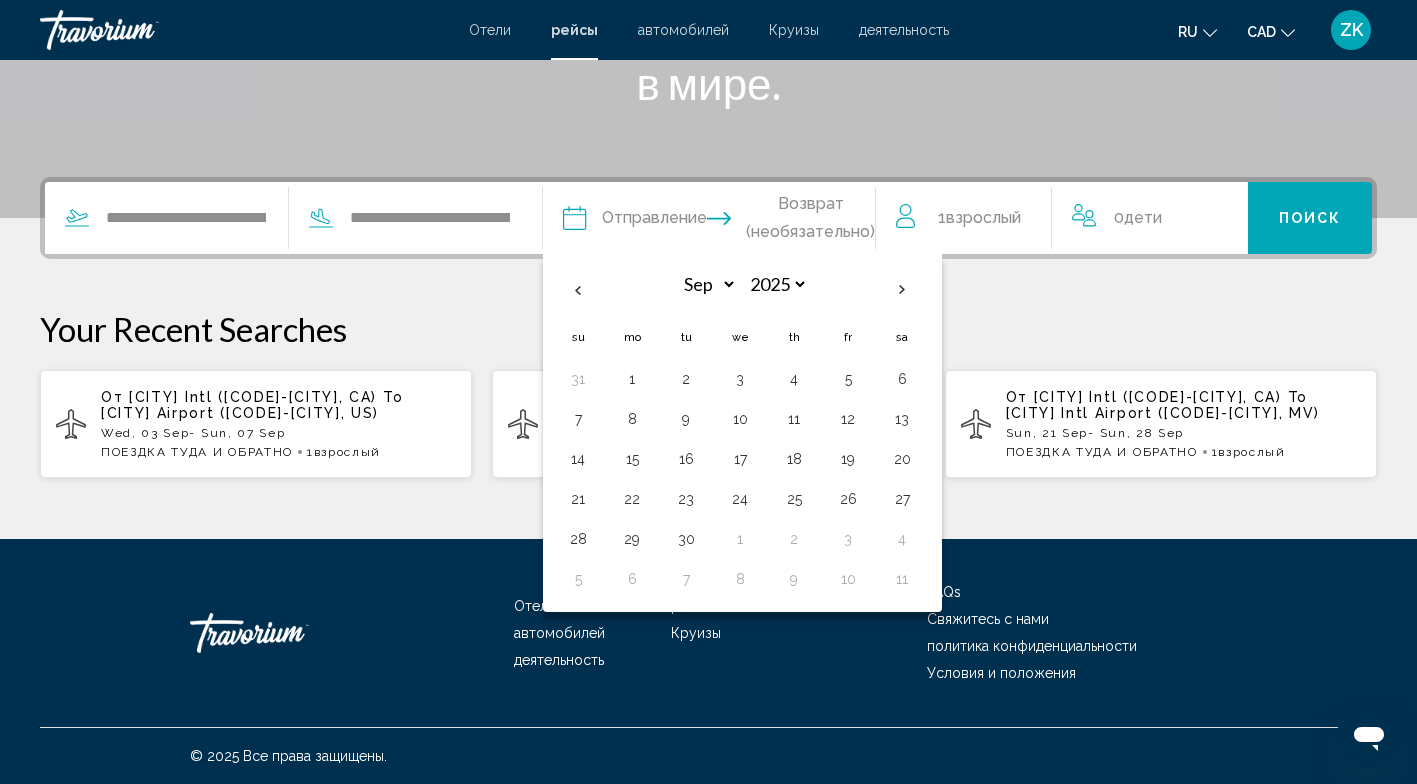 click on "3" at bounding box center (740, 379) 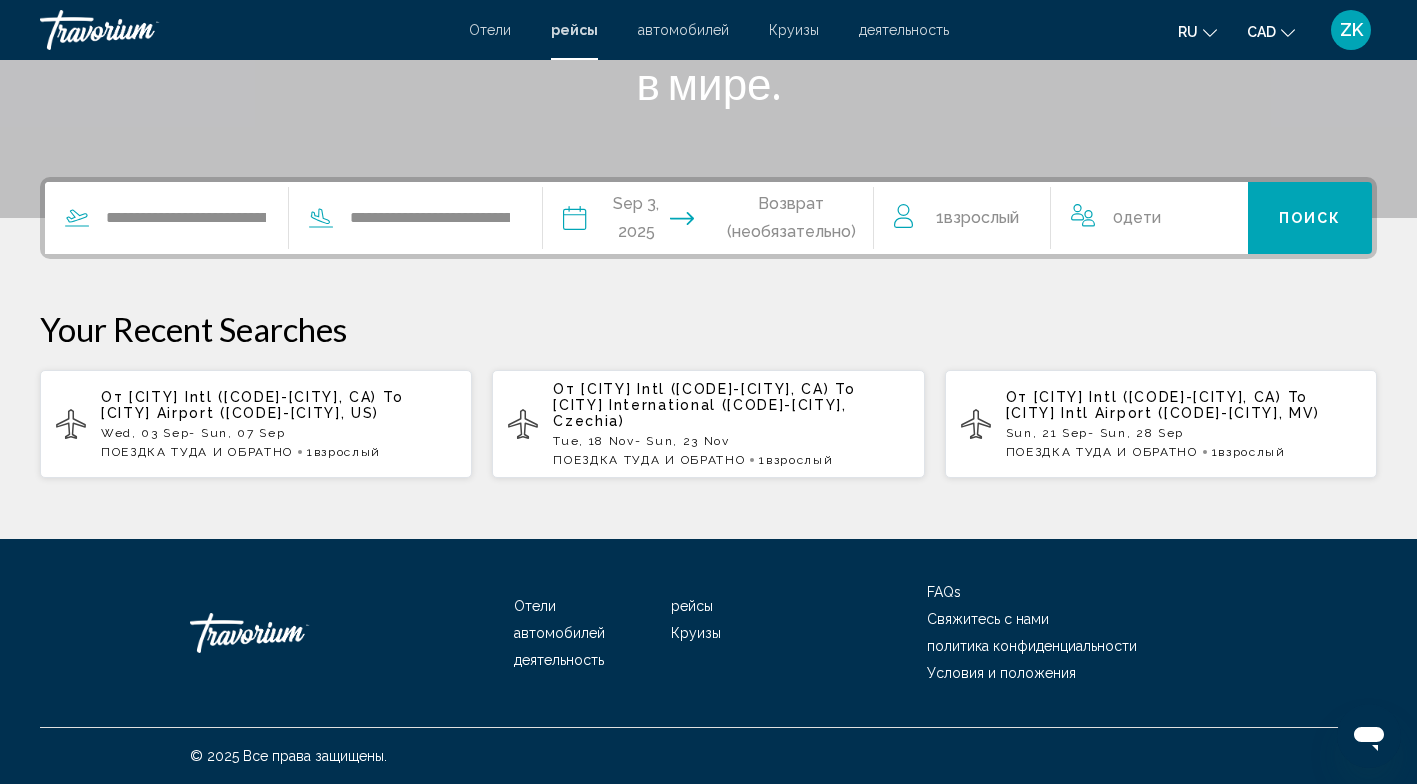 click at bounding box center [801, 221] 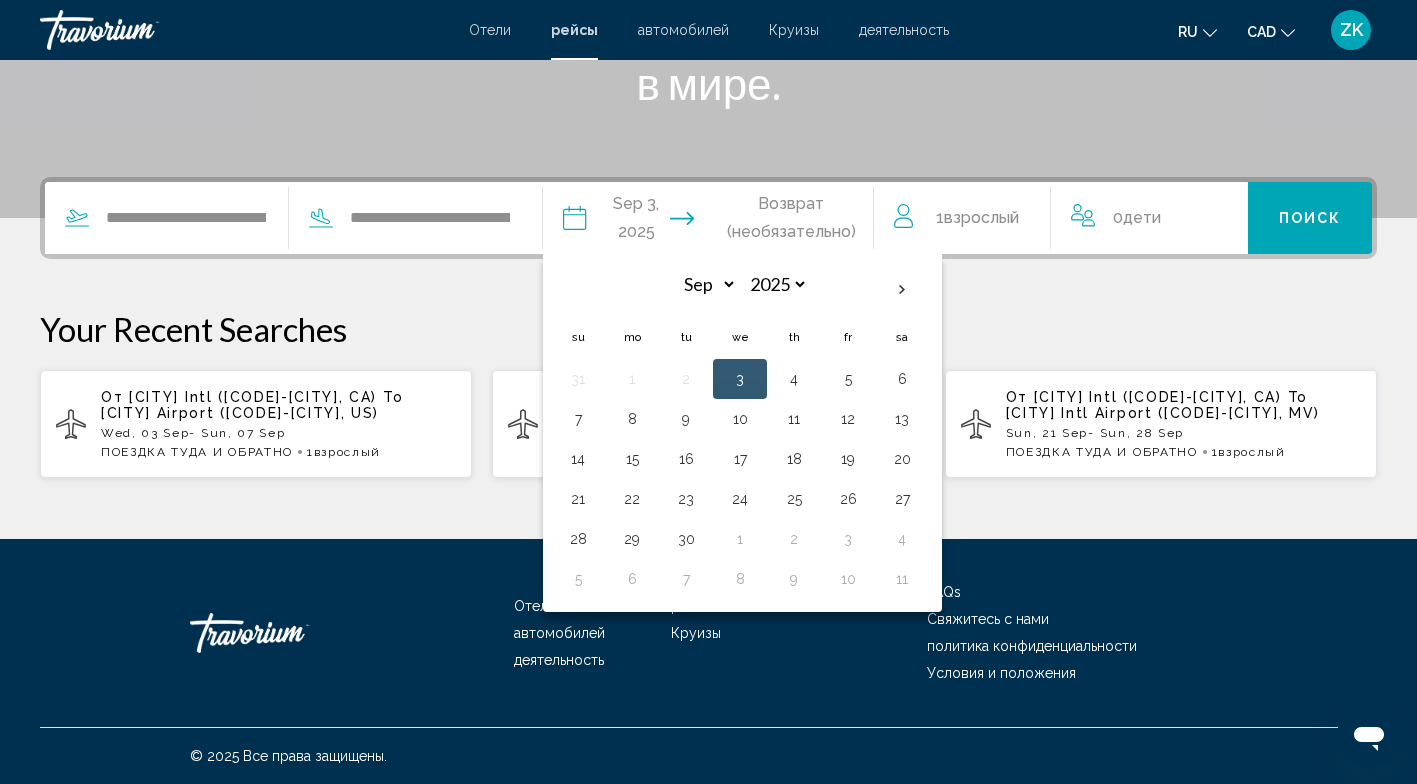 click on "7" at bounding box center [578, 419] 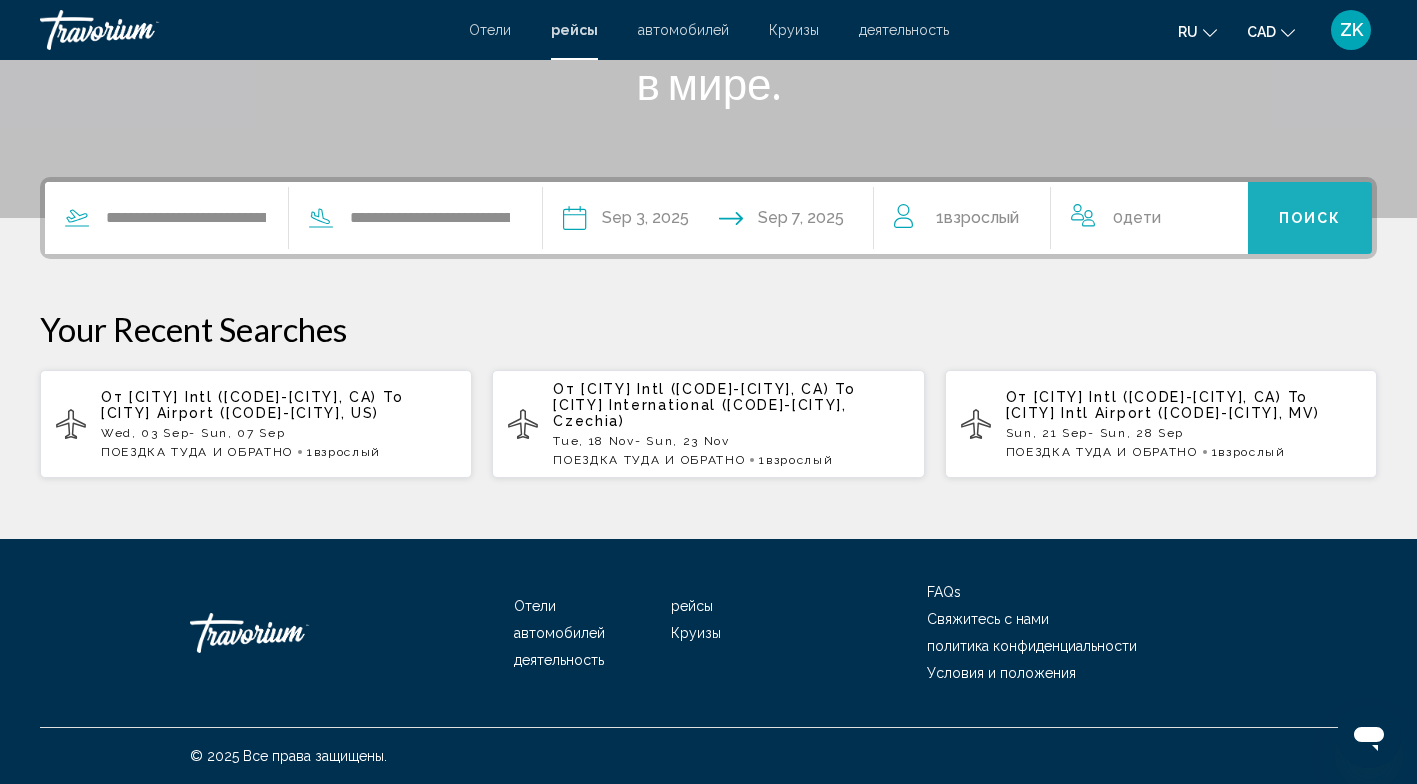 click on "Поиск" at bounding box center [1310, 218] 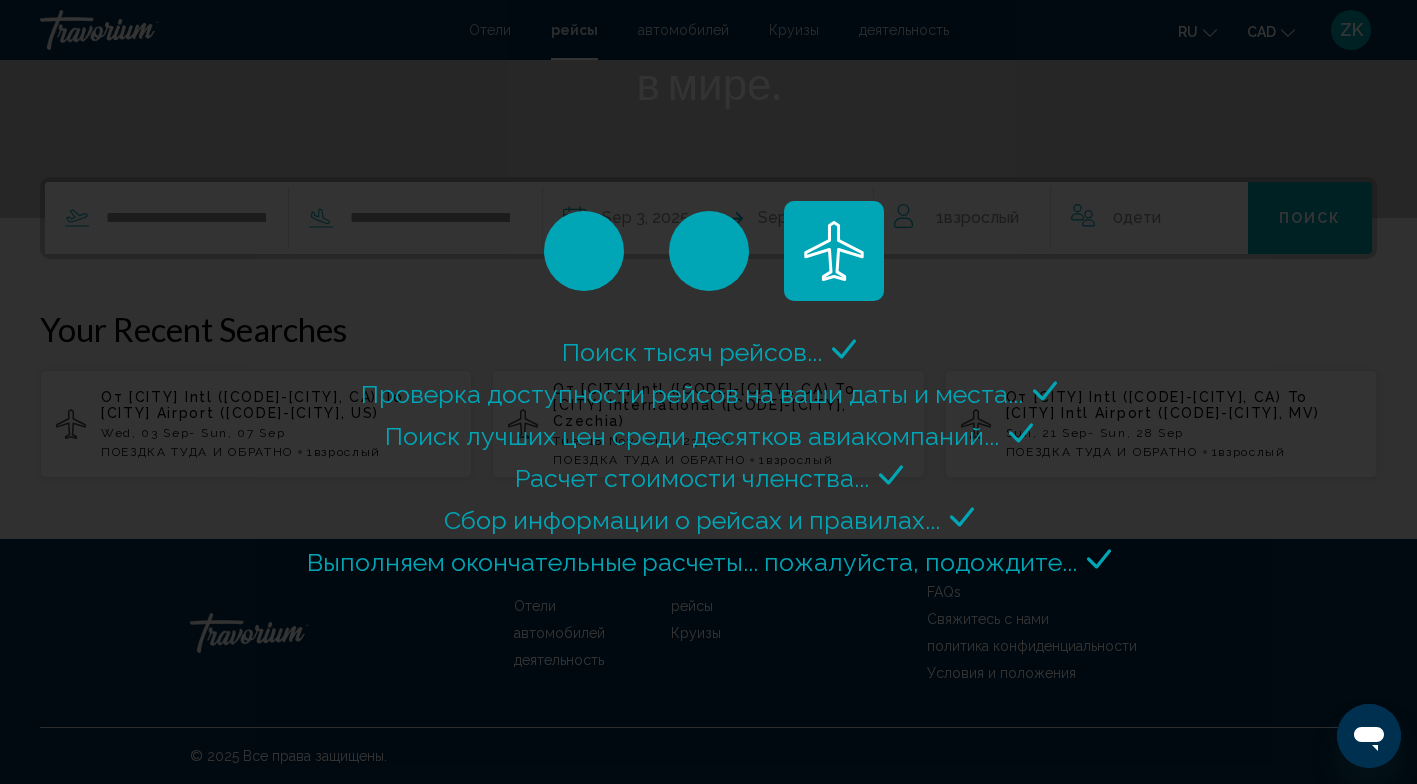 scroll, scrollTop: 0, scrollLeft: 0, axis: both 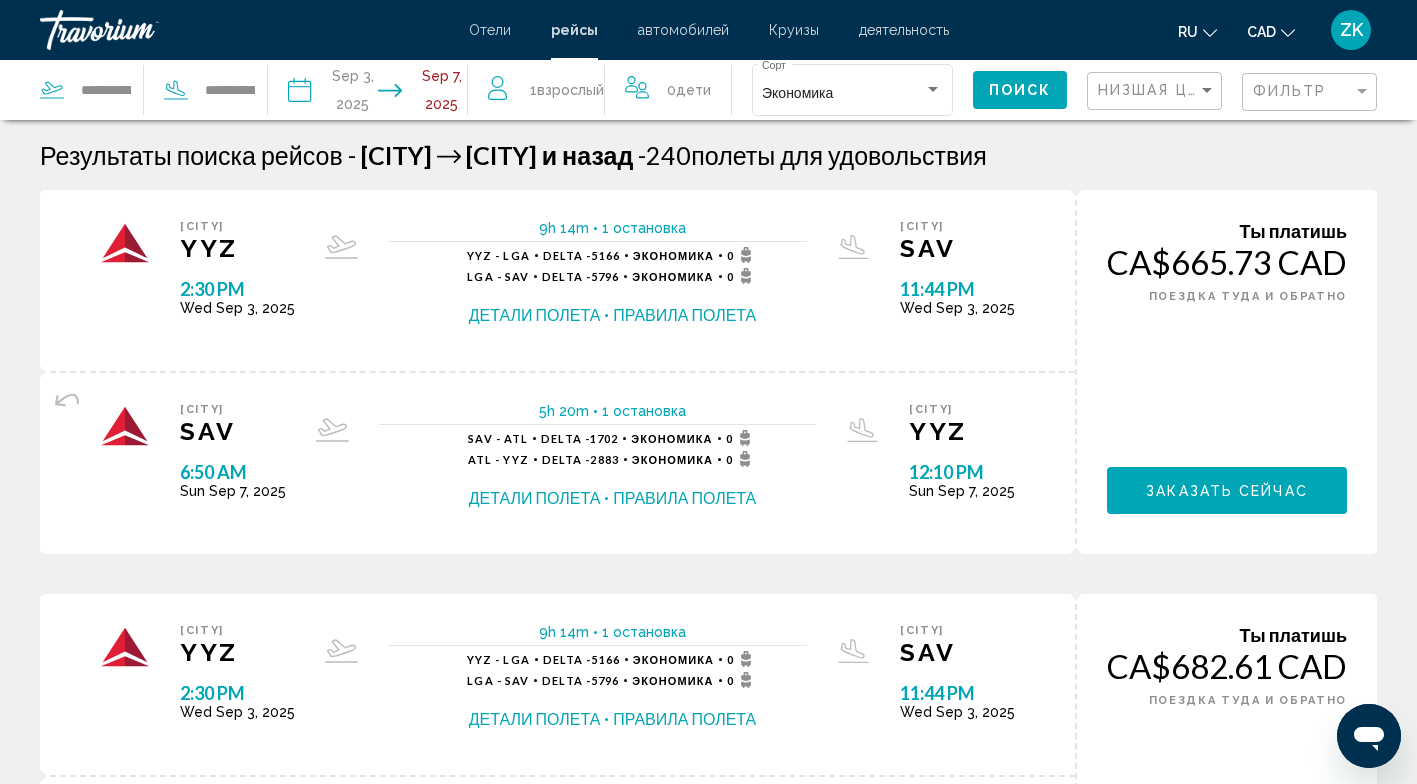 click on "Детали полета" at bounding box center (535, 315) 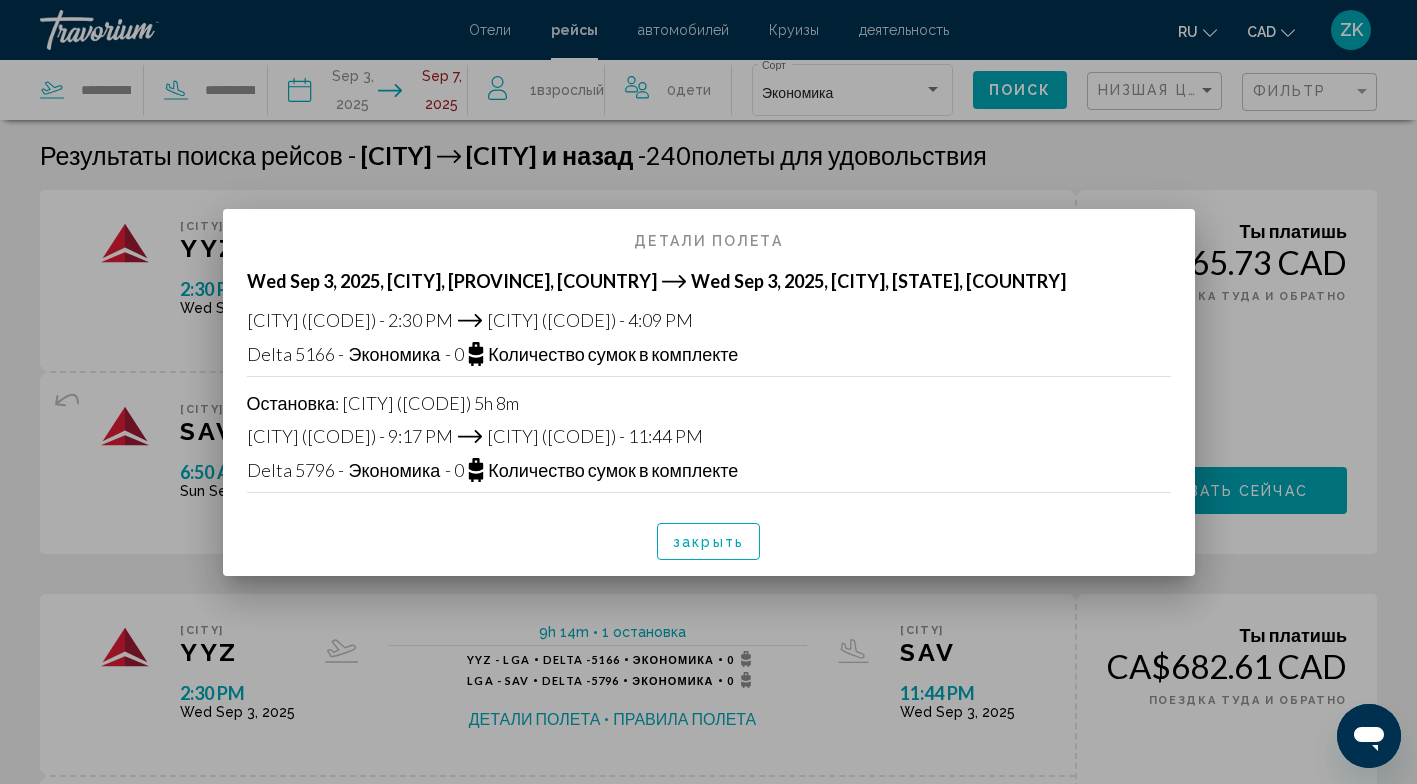 click on "закрыть" at bounding box center [708, 542] 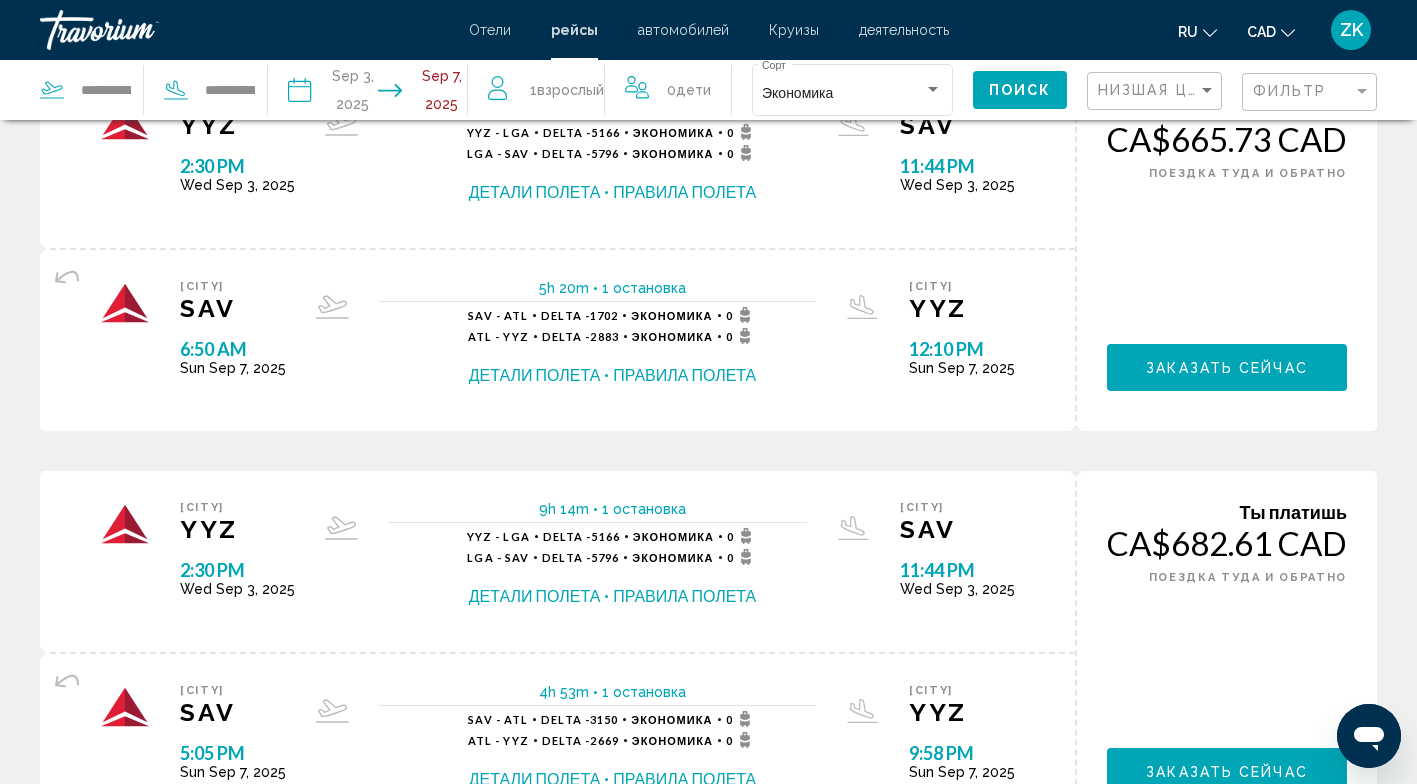 scroll, scrollTop: 122, scrollLeft: 0, axis: vertical 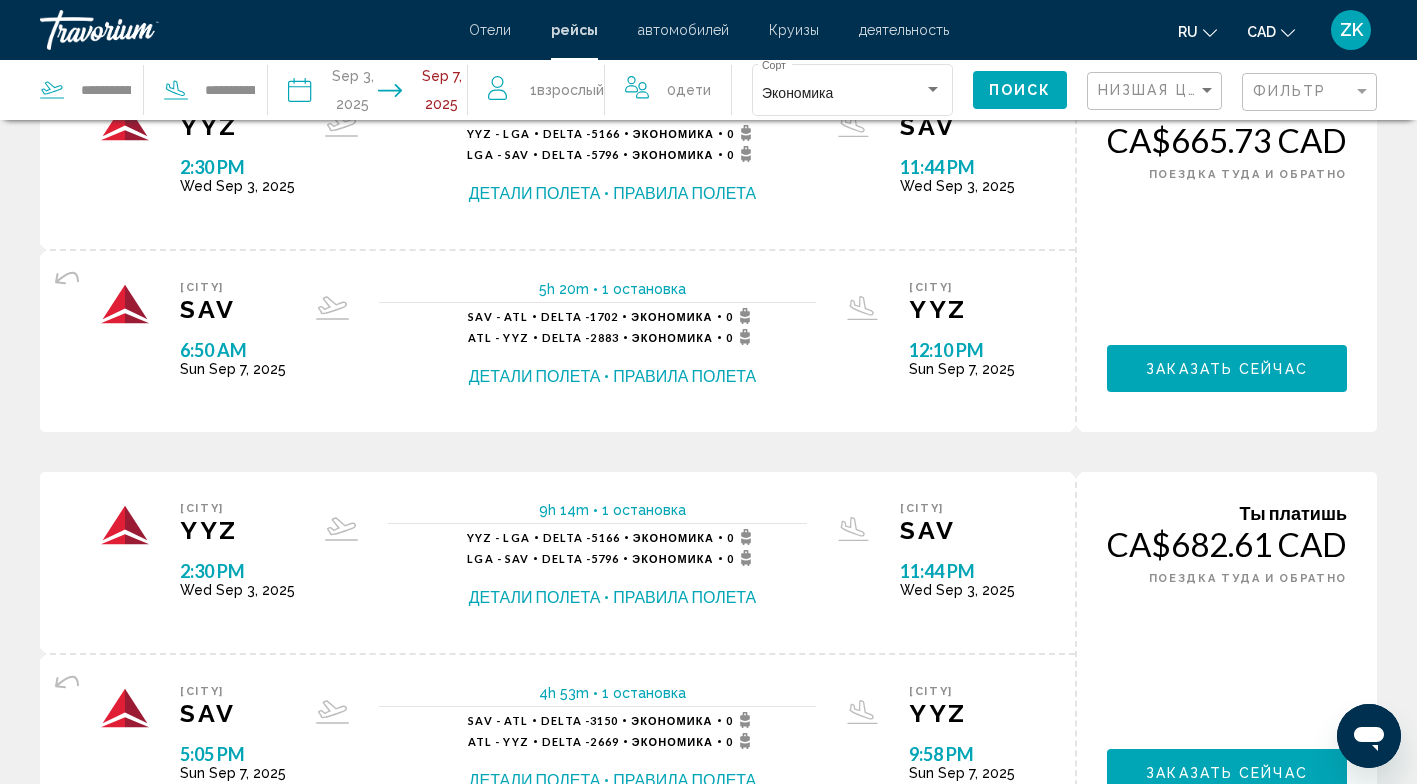 click on "Детали полета" at bounding box center (535, 597) 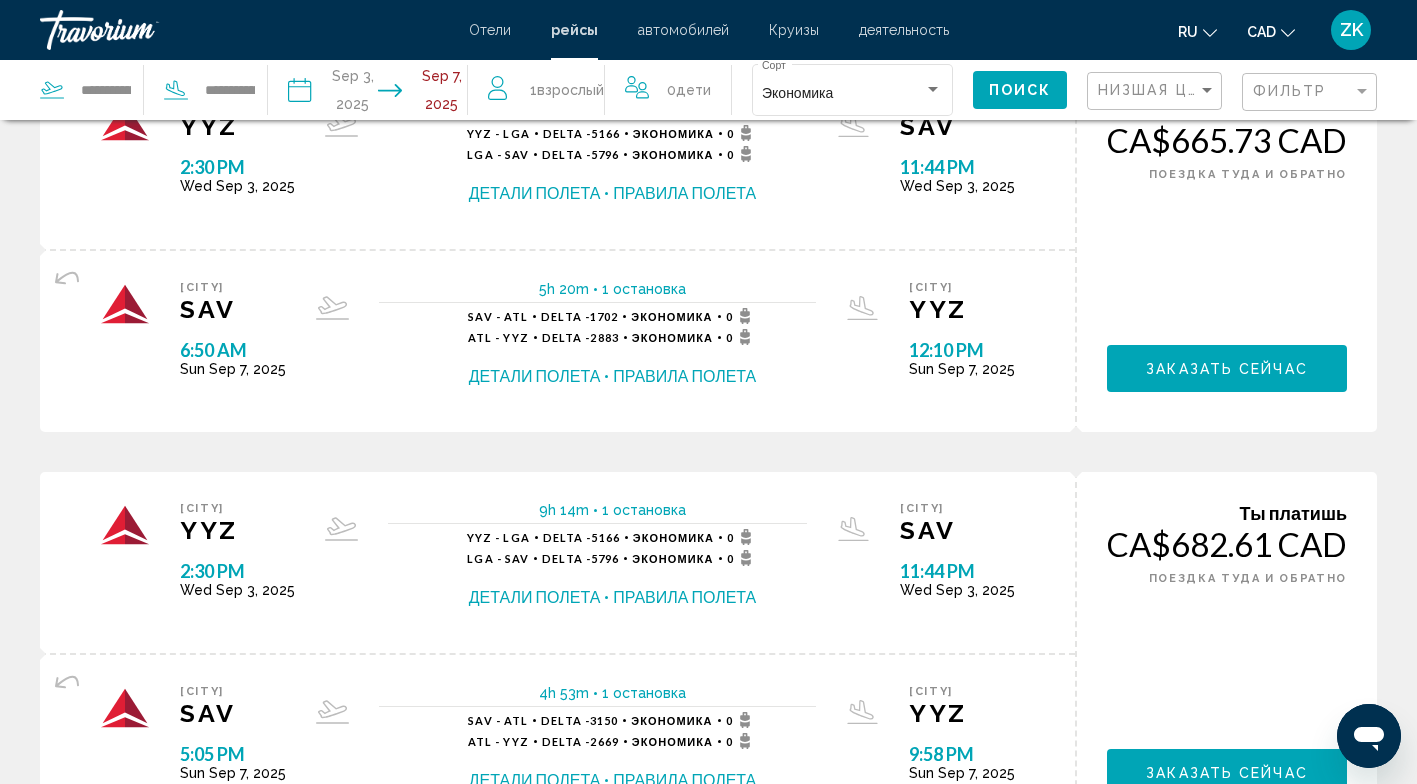 scroll, scrollTop: 0, scrollLeft: 0, axis: both 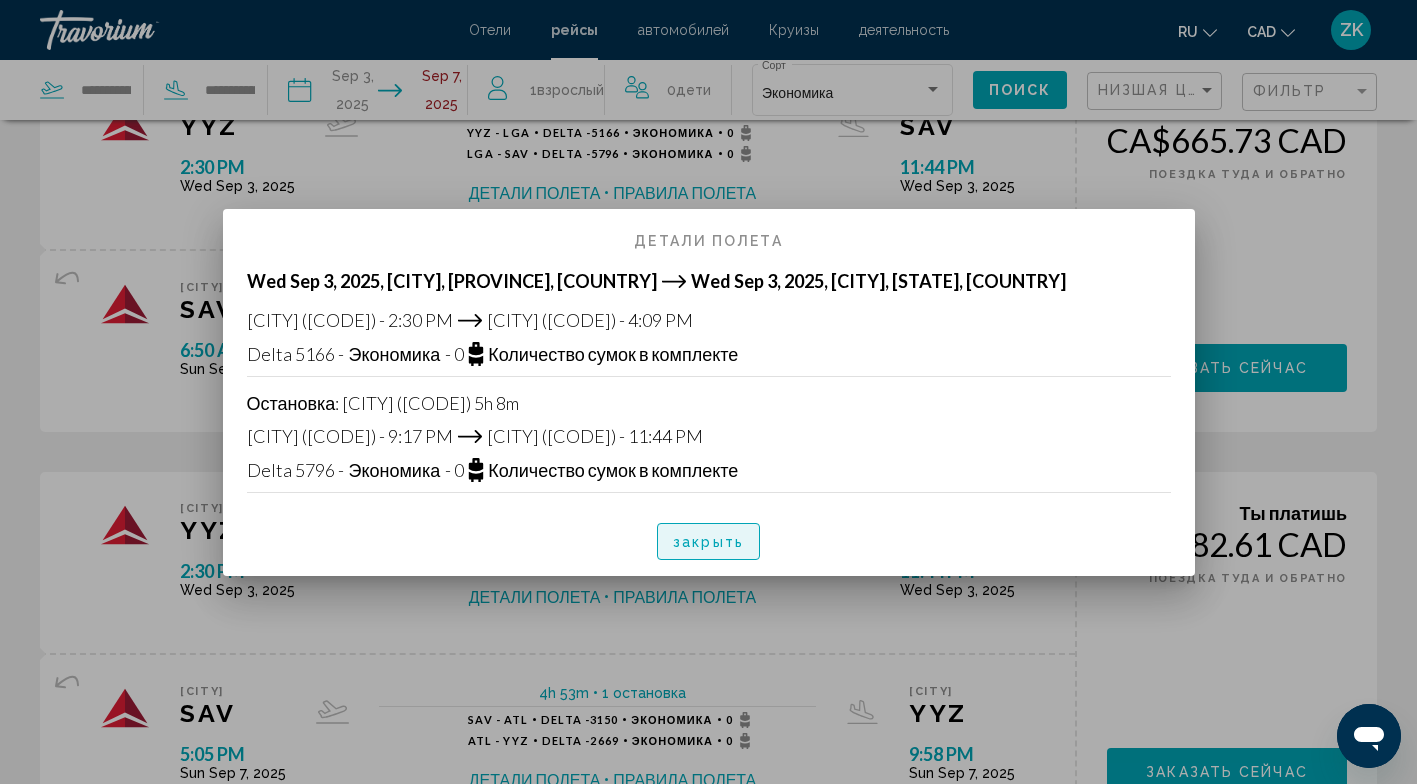 click on "закрыть" at bounding box center (708, 542) 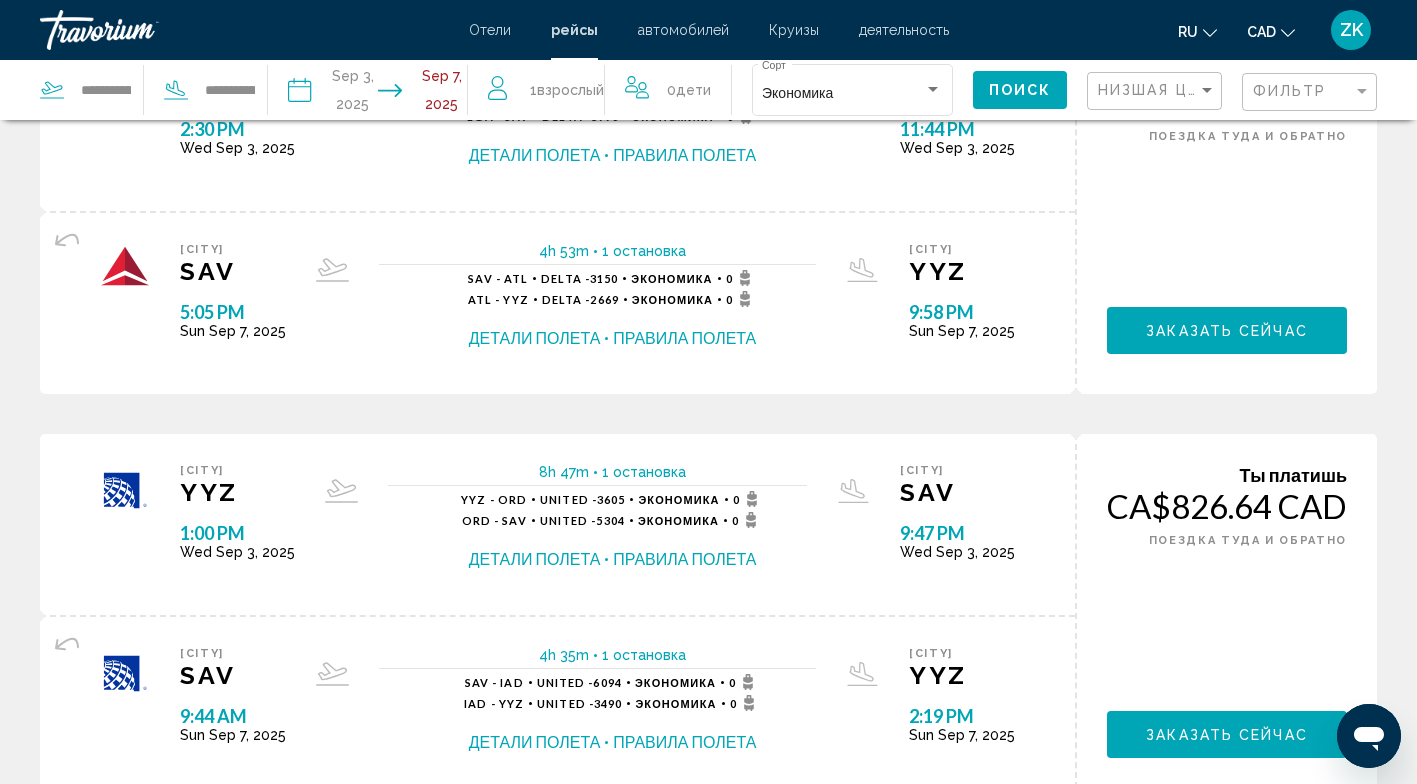scroll, scrollTop: 567, scrollLeft: 0, axis: vertical 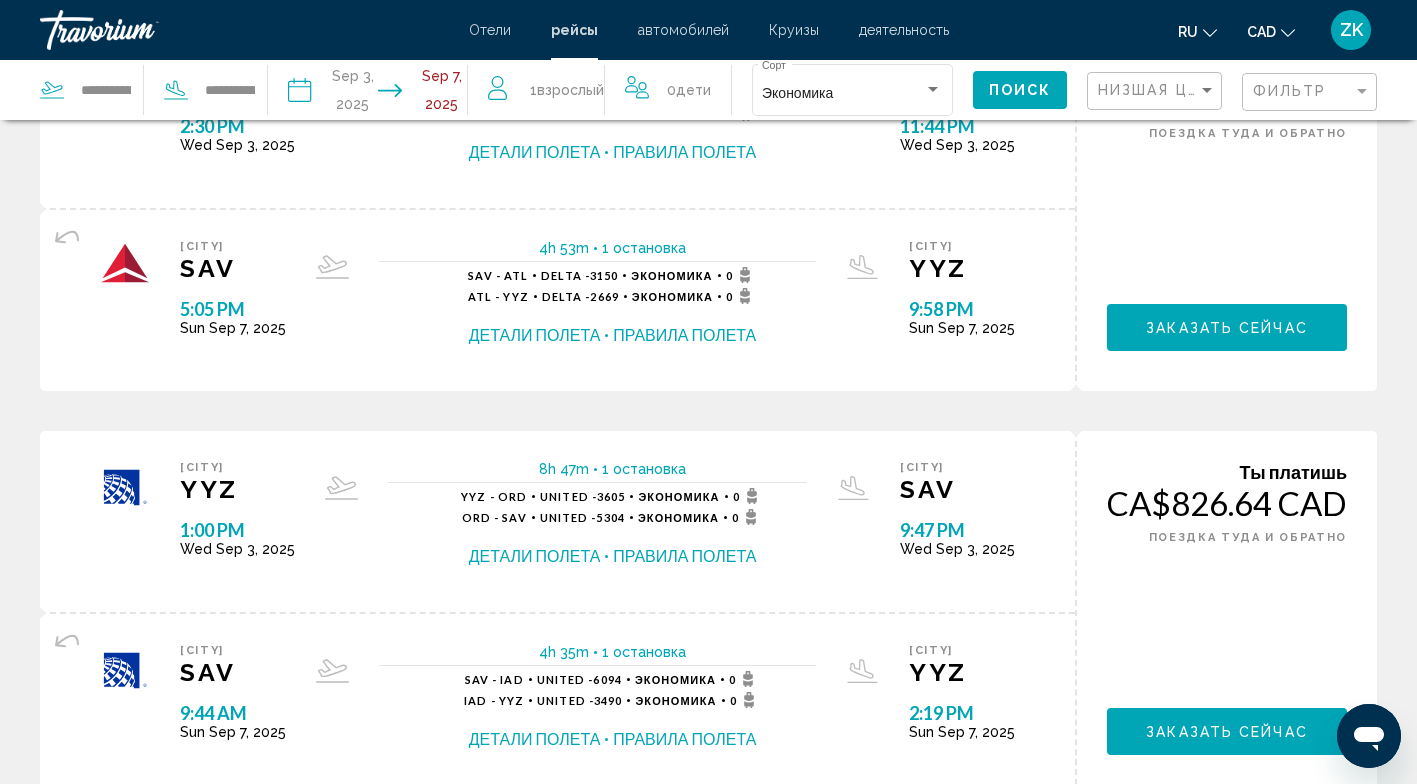 click on "Детали полета" at bounding box center (535, 556) 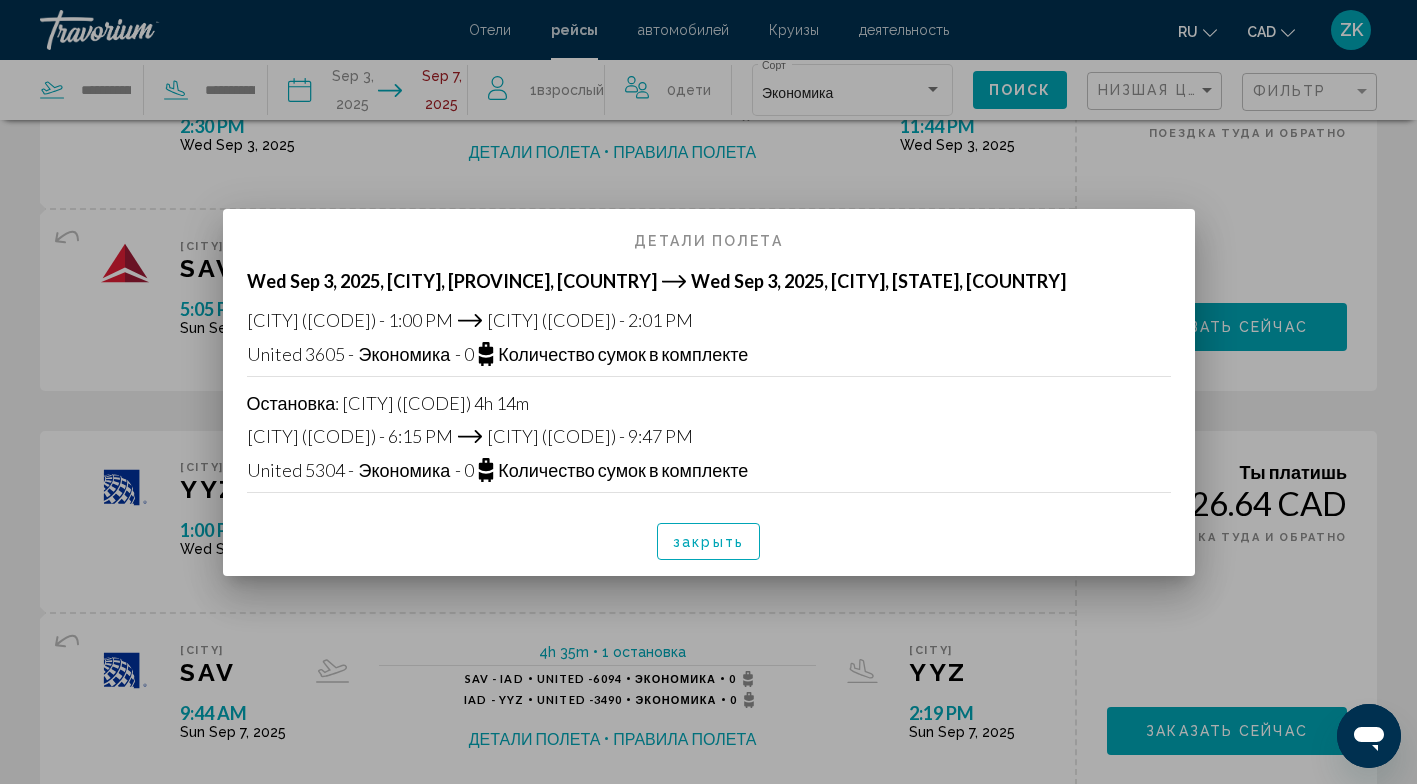 click on "закрыть" at bounding box center [708, 541] 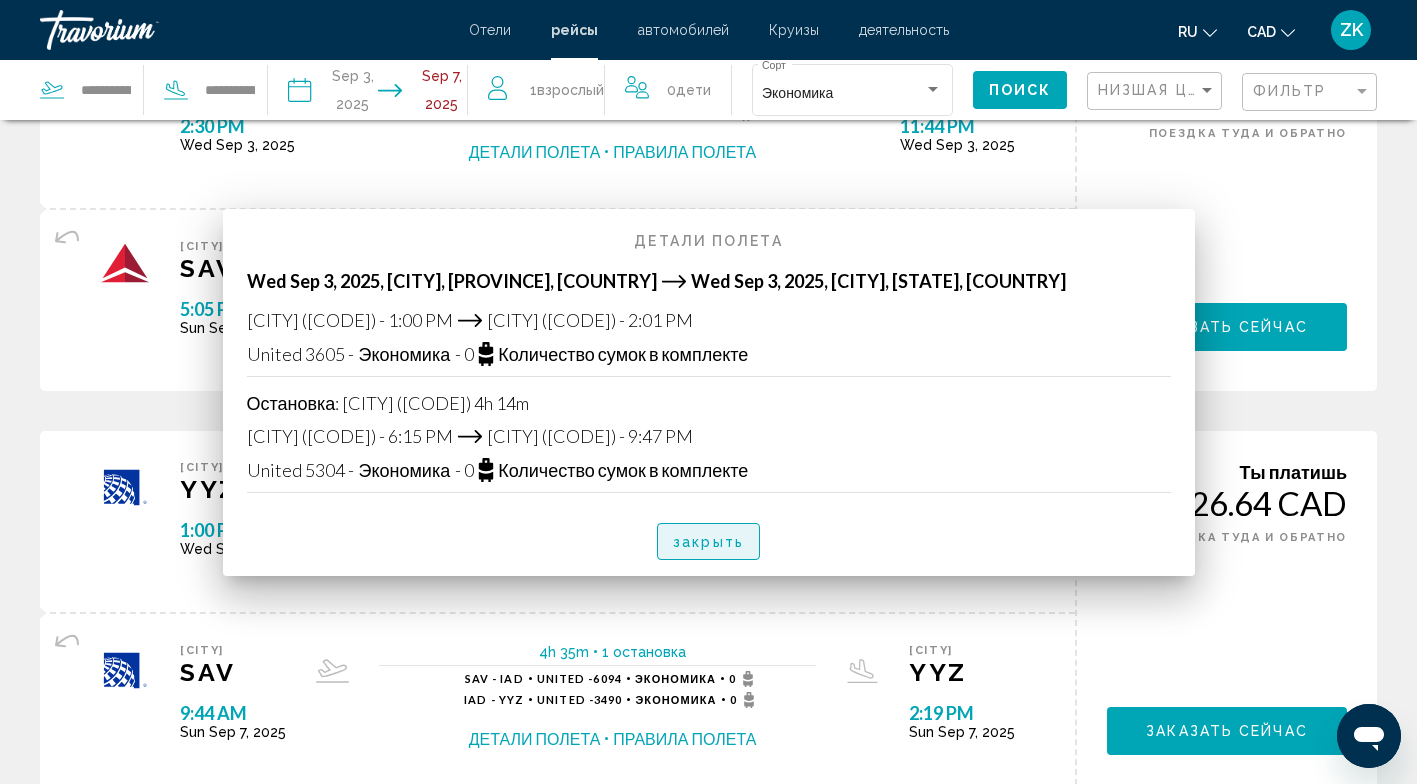 scroll, scrollTop: 567, scrollLeft: 0, axis: vertical 